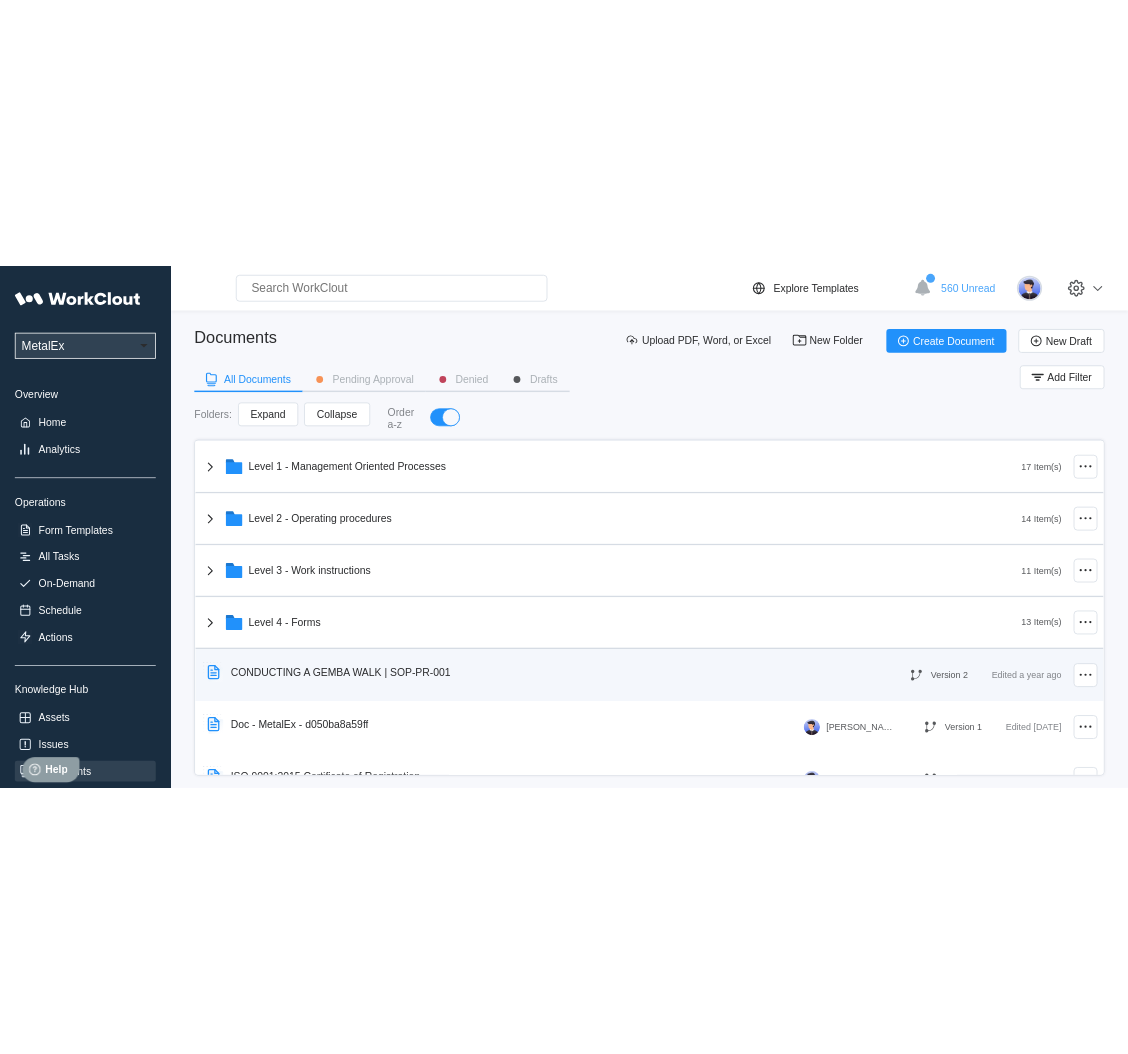 scroll, scrollTop: 0, scrollLeft: 0, axis: both 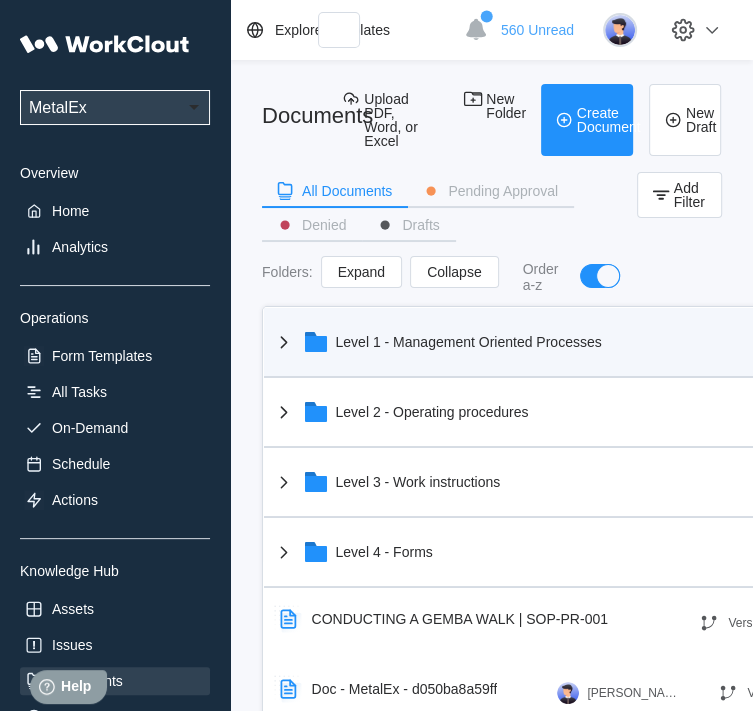 click on "Level 1 - Management Oriented Processes" at bounding box center [469, 342] 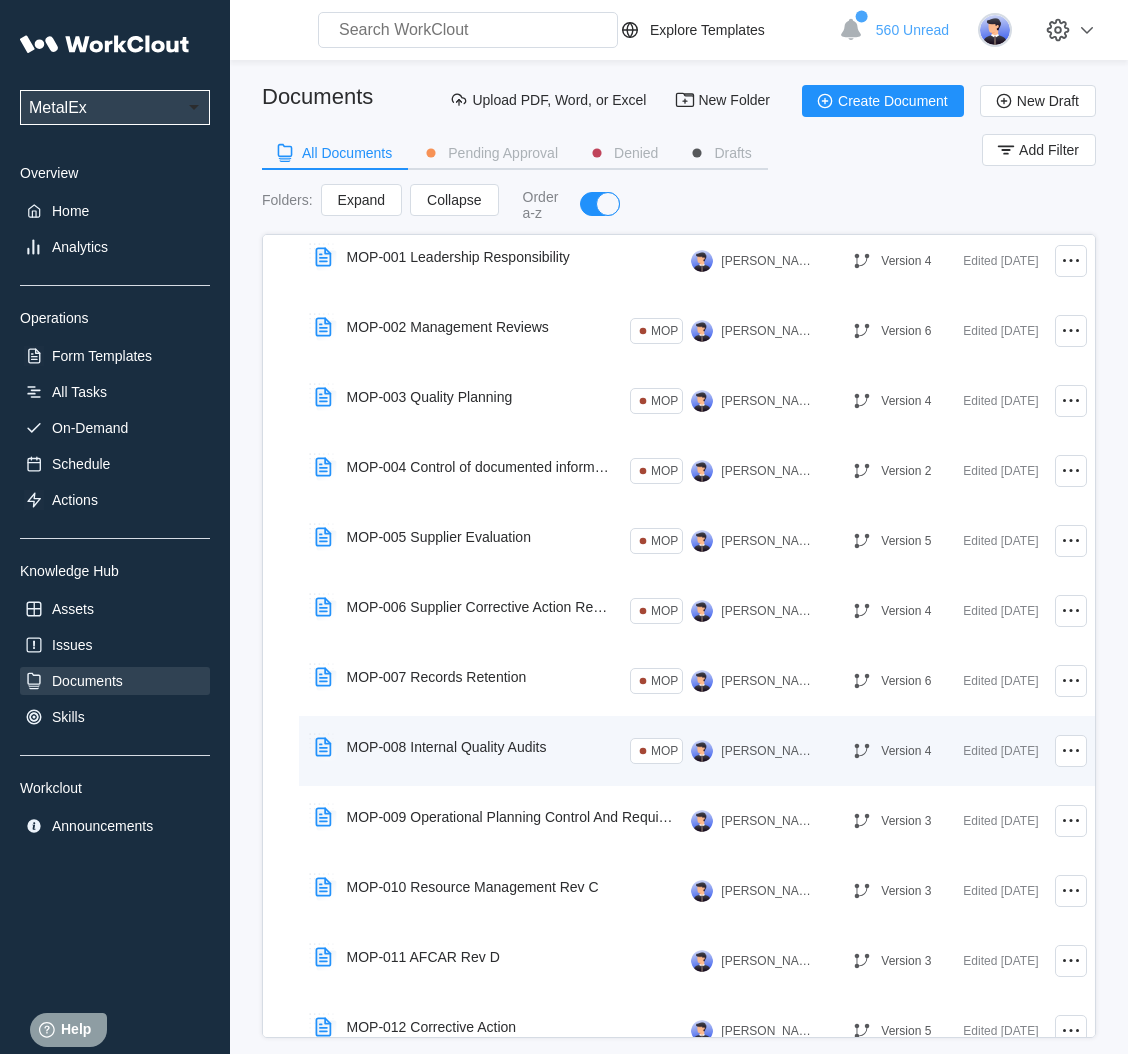 scroll, scrollTop: 0, scrollLeft: 0, axis: both 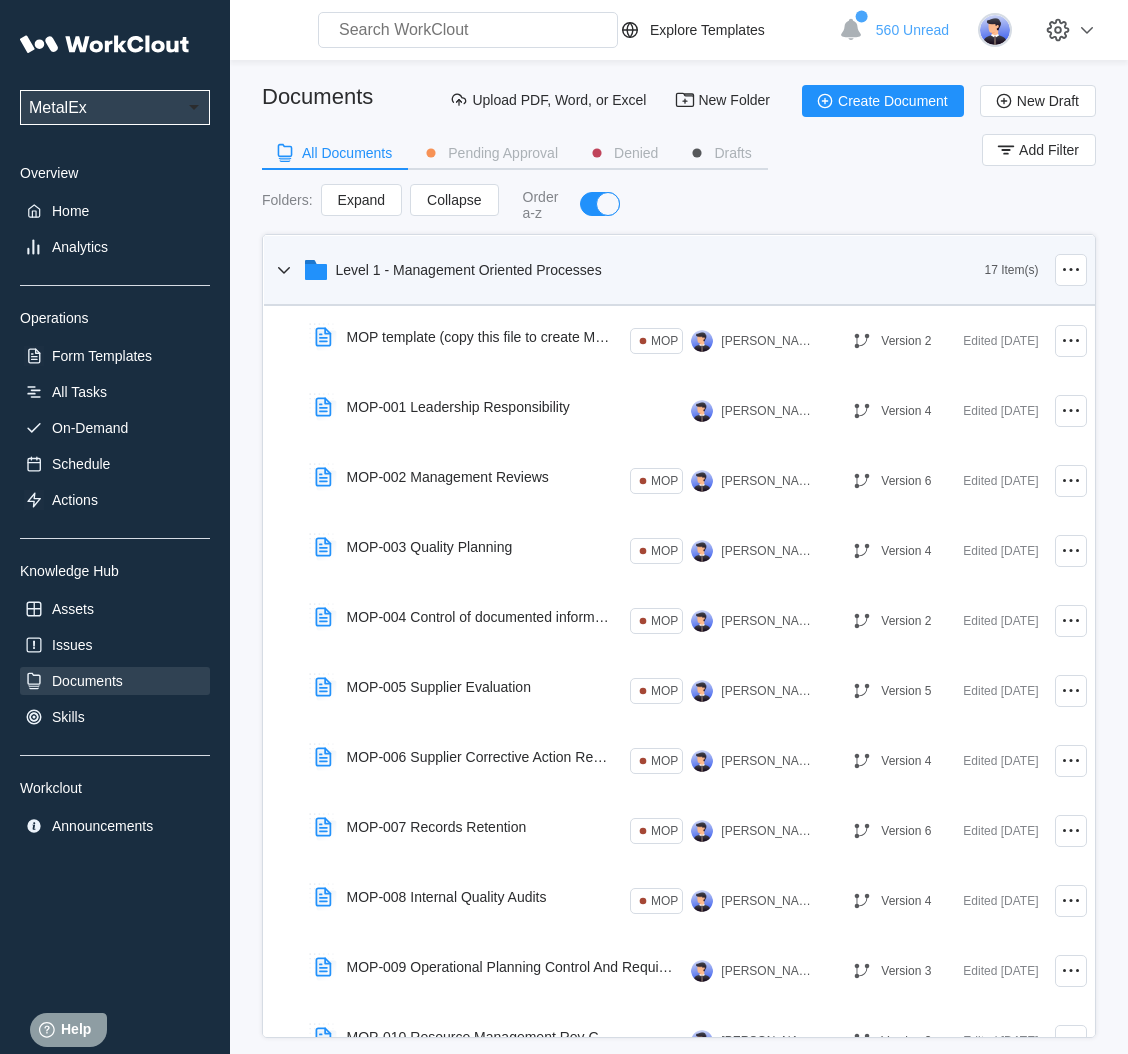 click 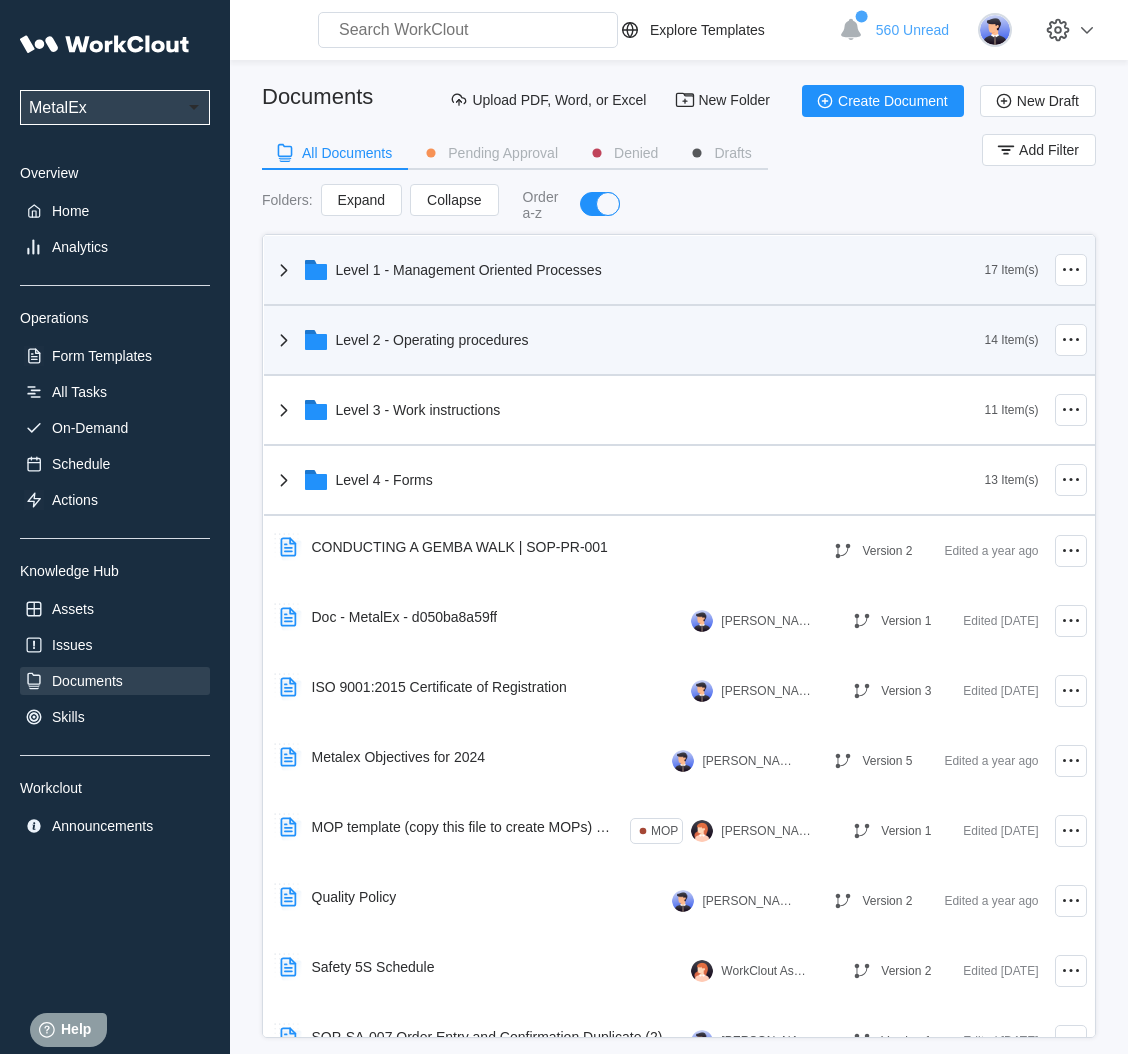 click 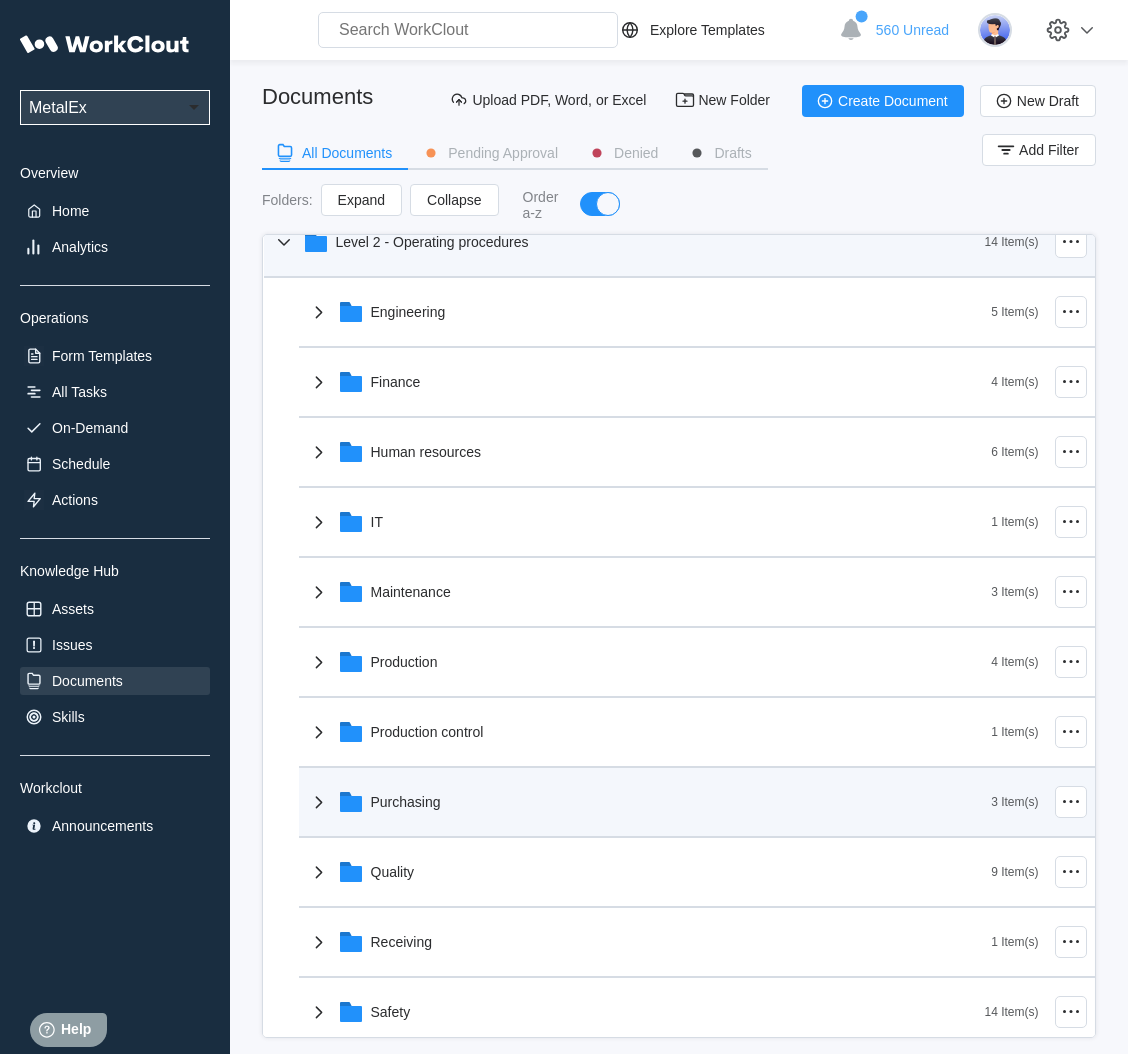 scroll, scrollTop: 150, scrollLeft: 0, axis: vertical 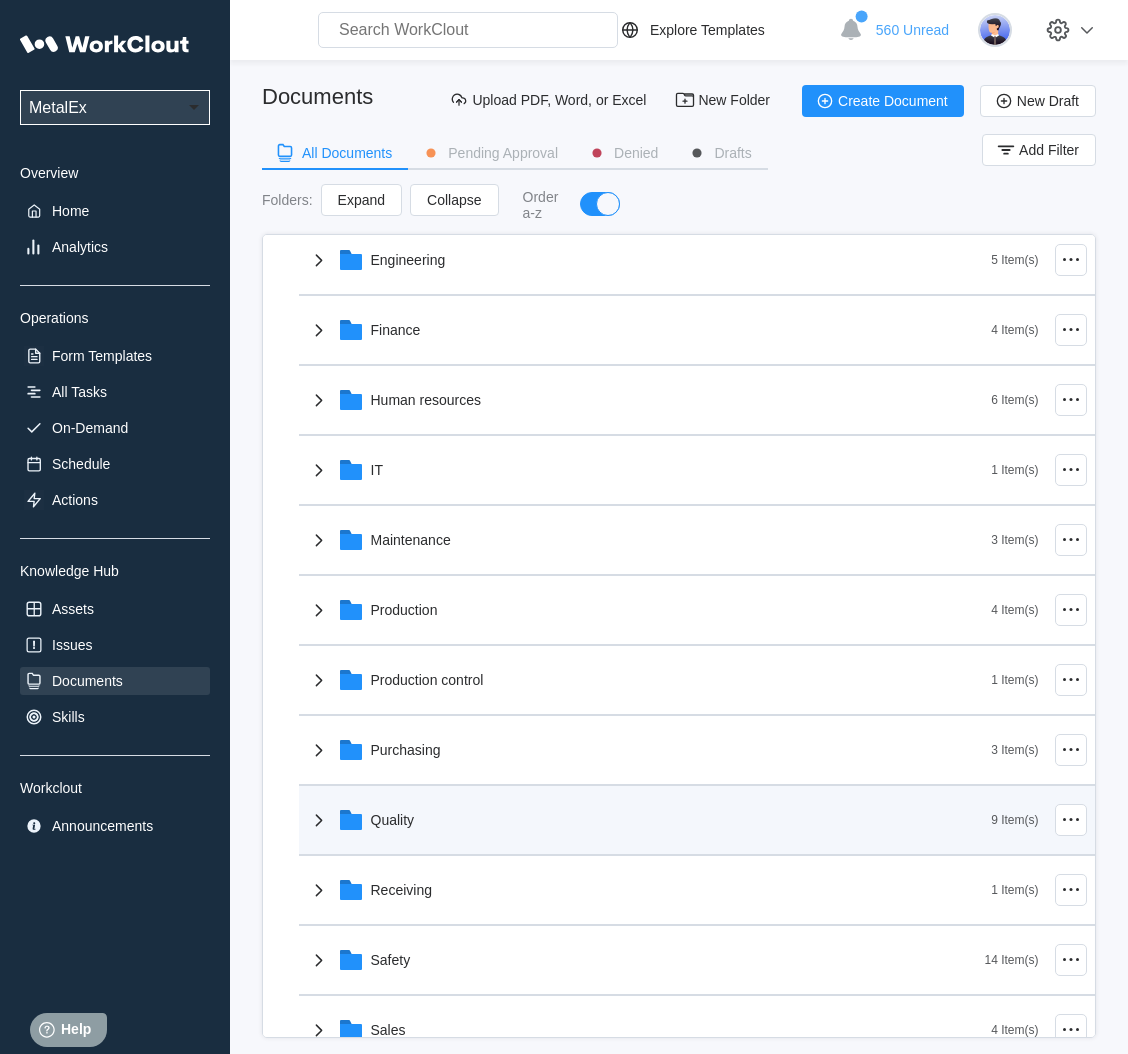 click 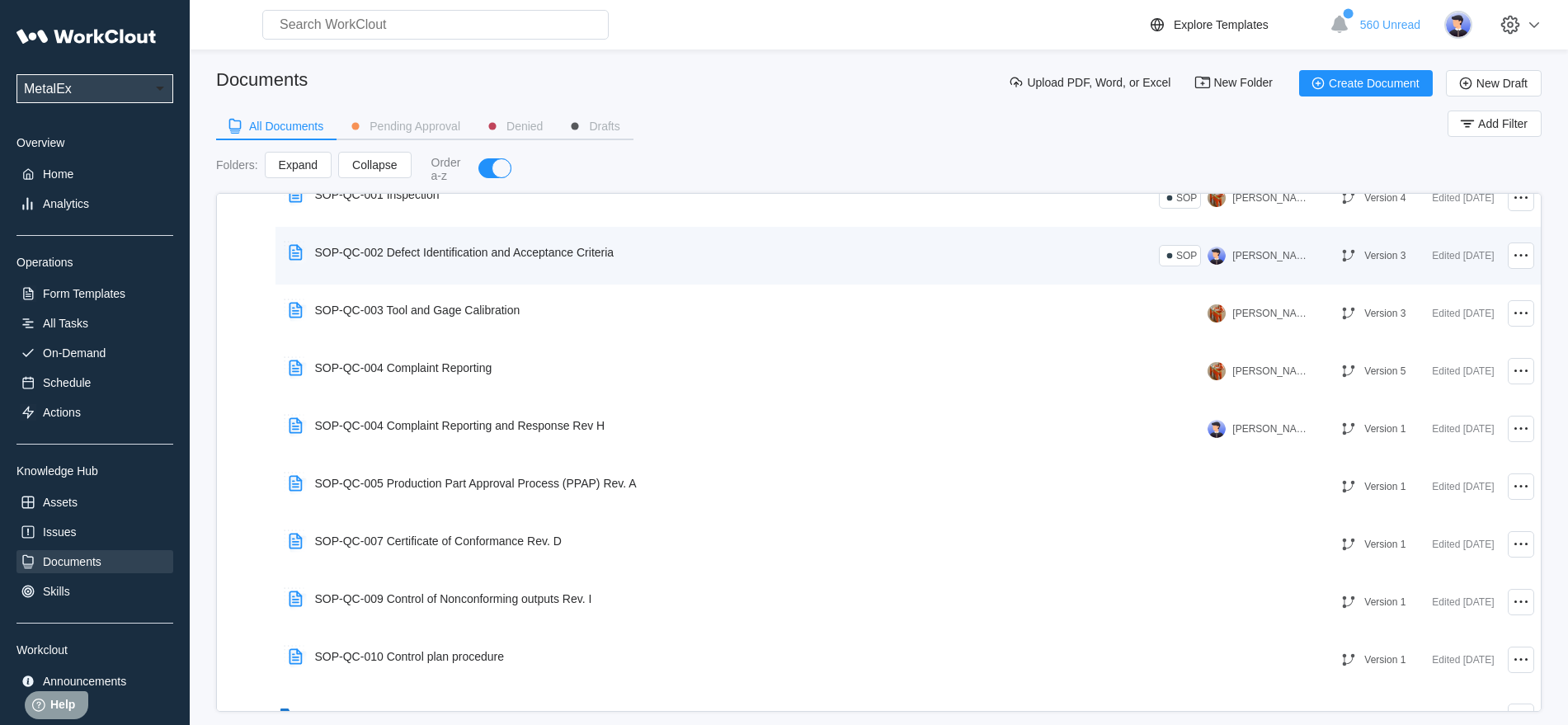 scroll, scrollTop: 697, scrollLeft: 0, axis: vertical 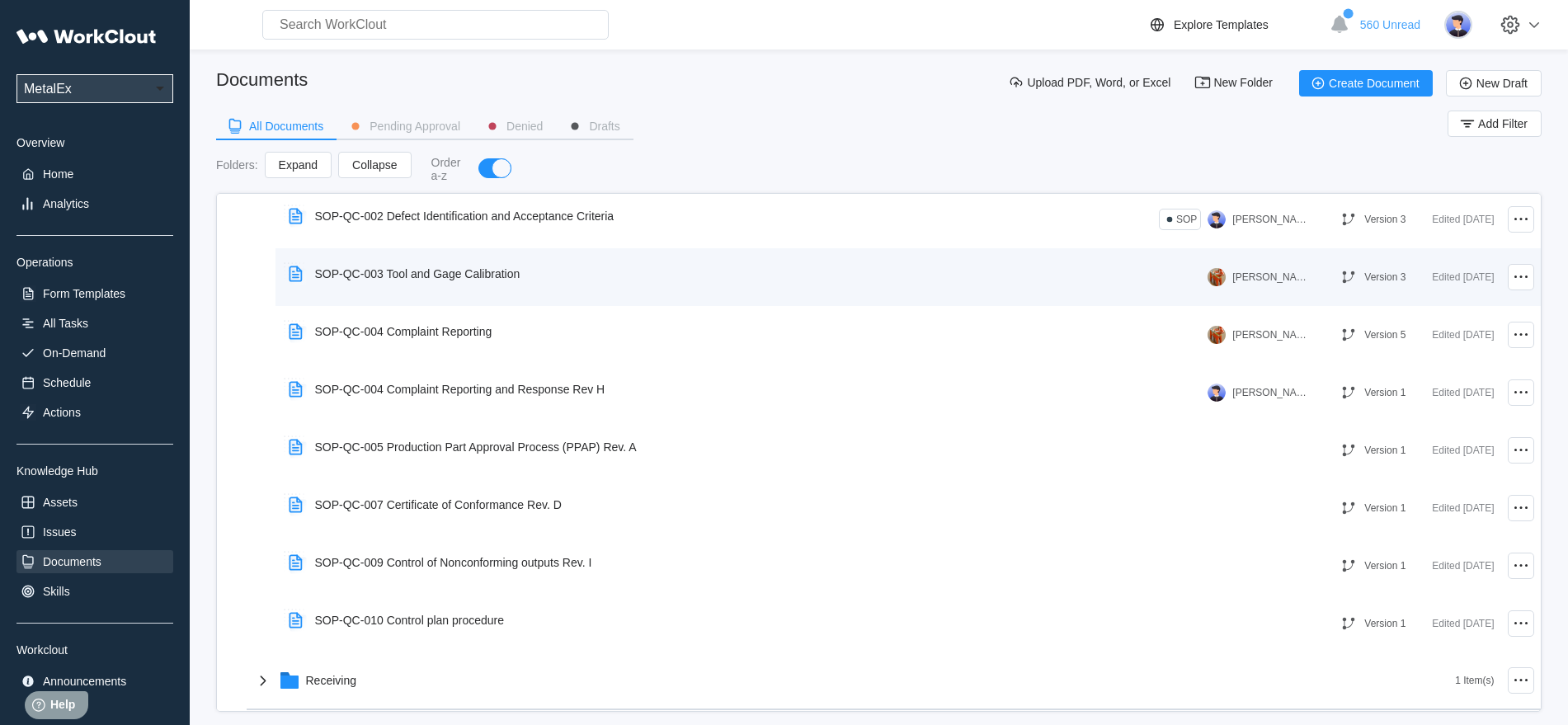 click on "SOP-QC-003 Tool and Gage Calibration" at bounding box center [417, 274] 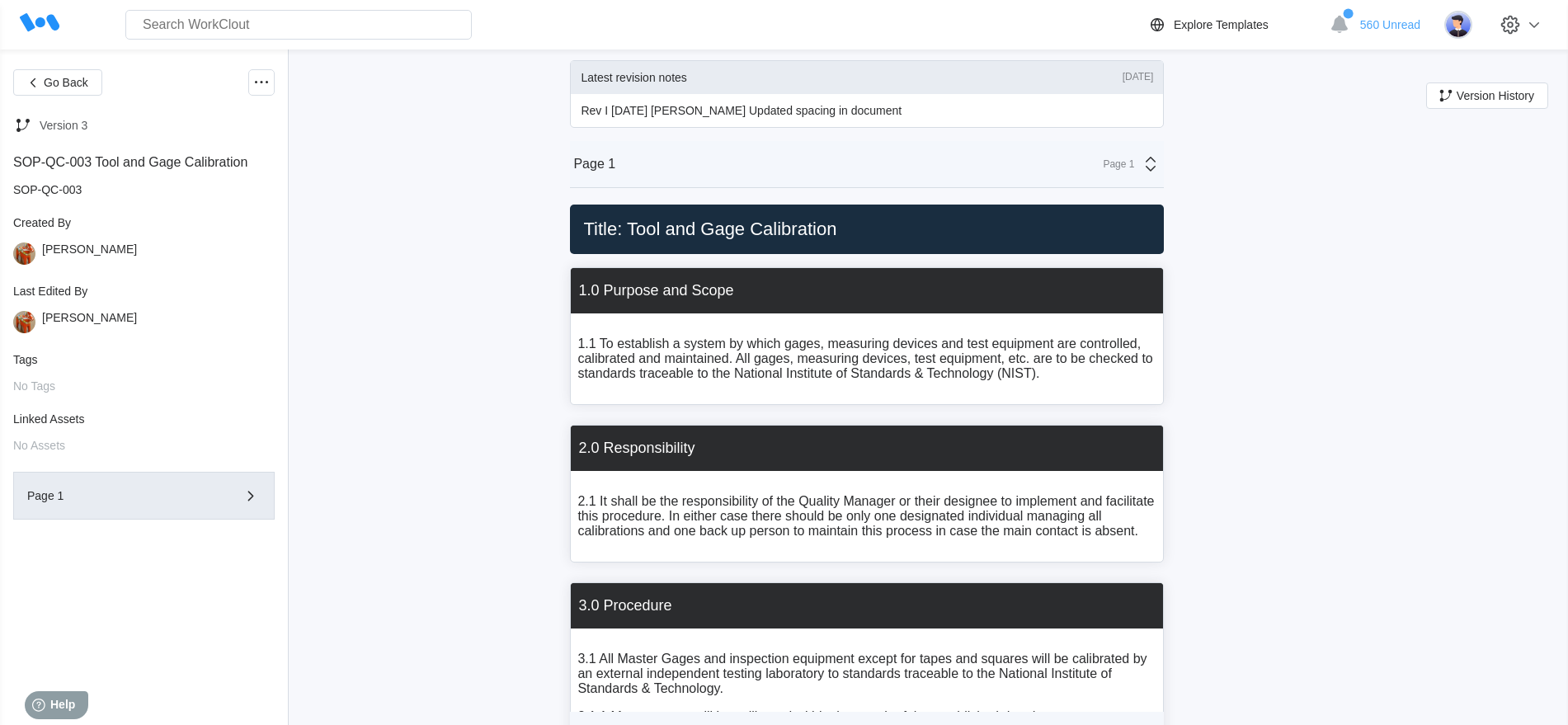 scroll, scrollTop: 0, scrollLeft: 0, axis: both 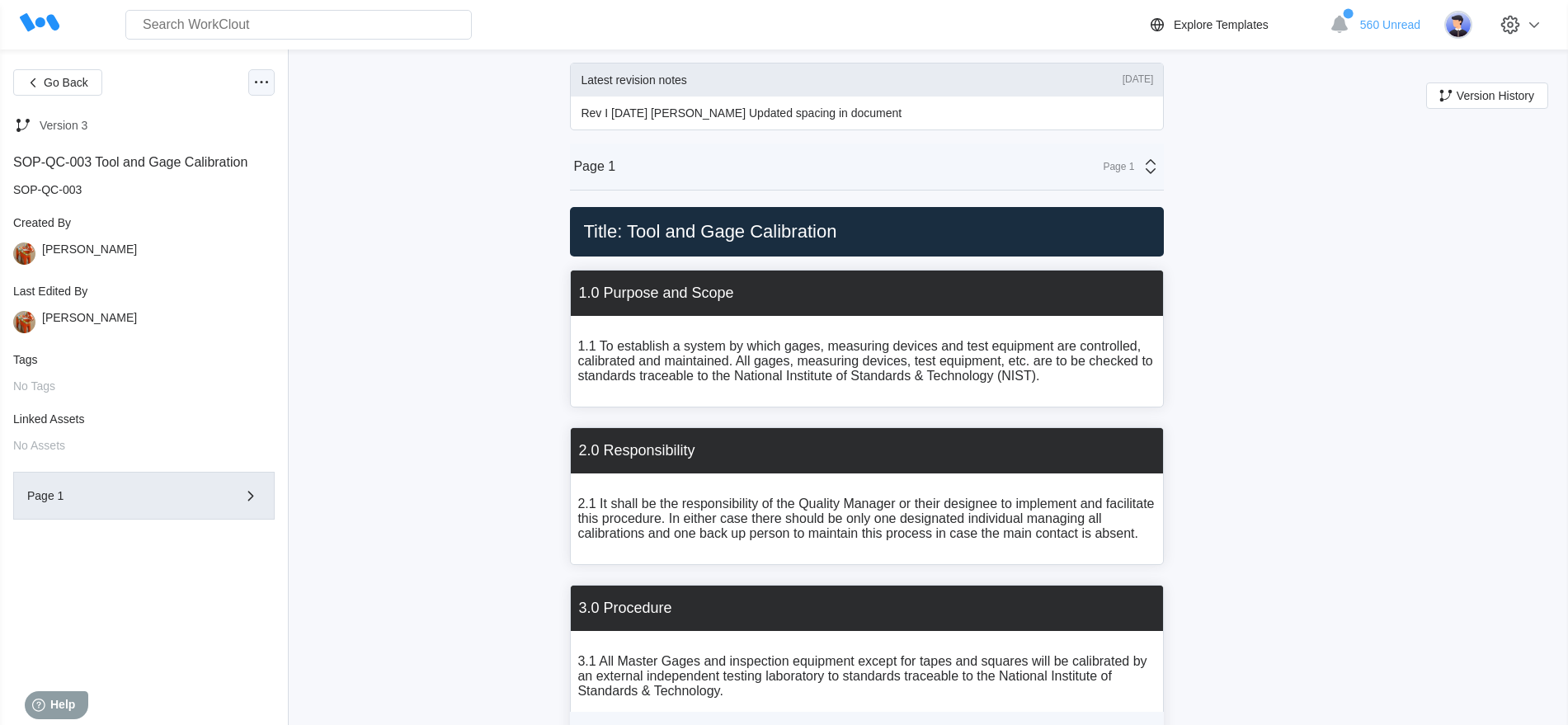 click 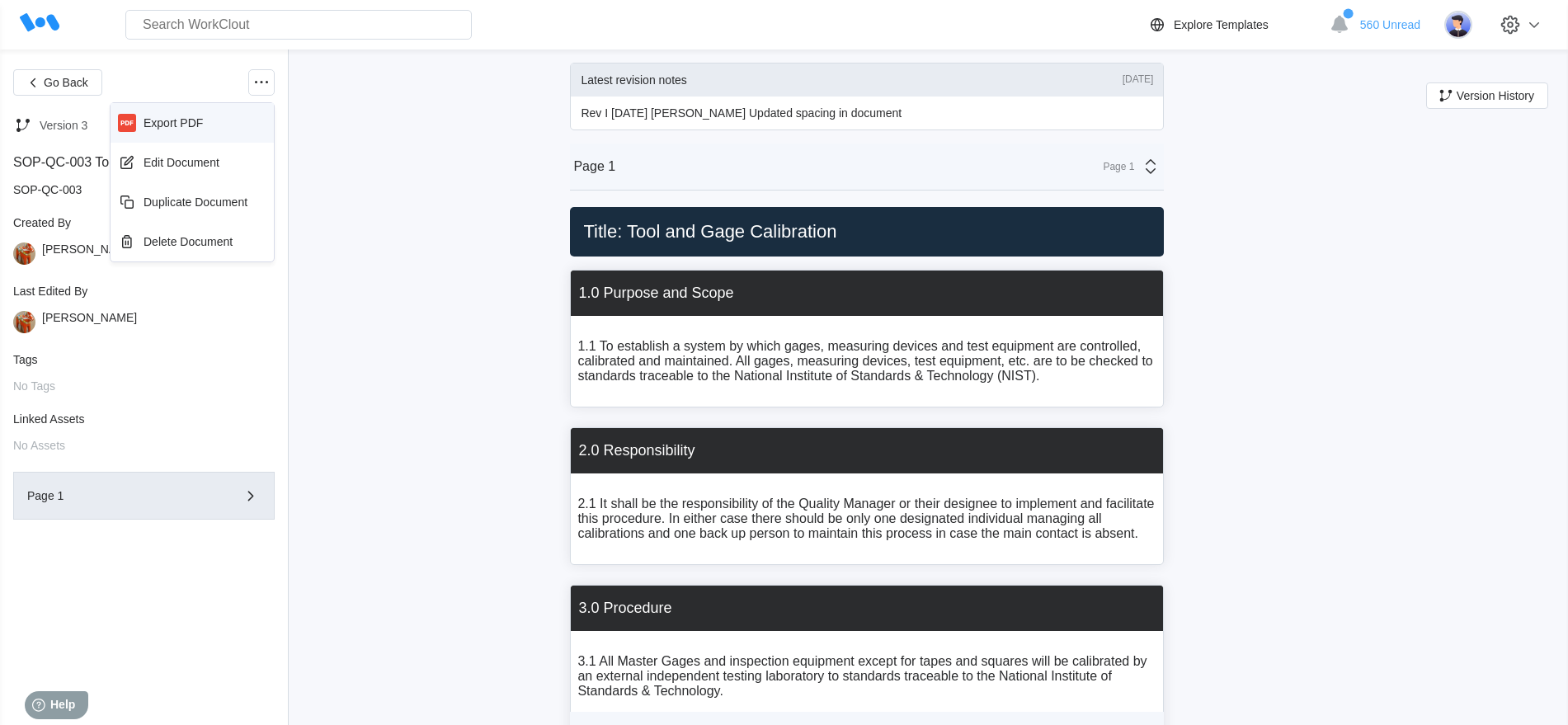 click on "Export PDF" at bounding box center [173, 123] 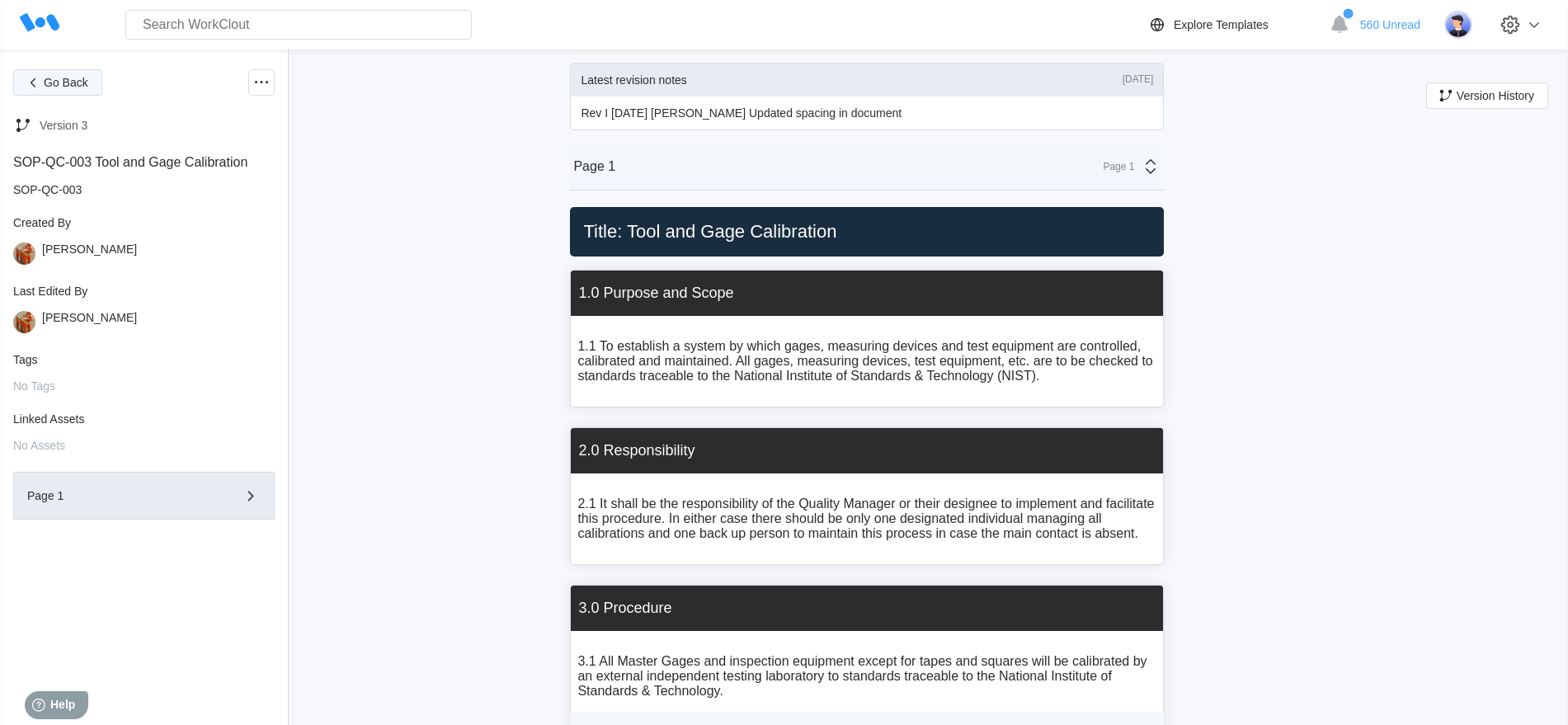 click on "Go Back" at bounding box center (66, 82) 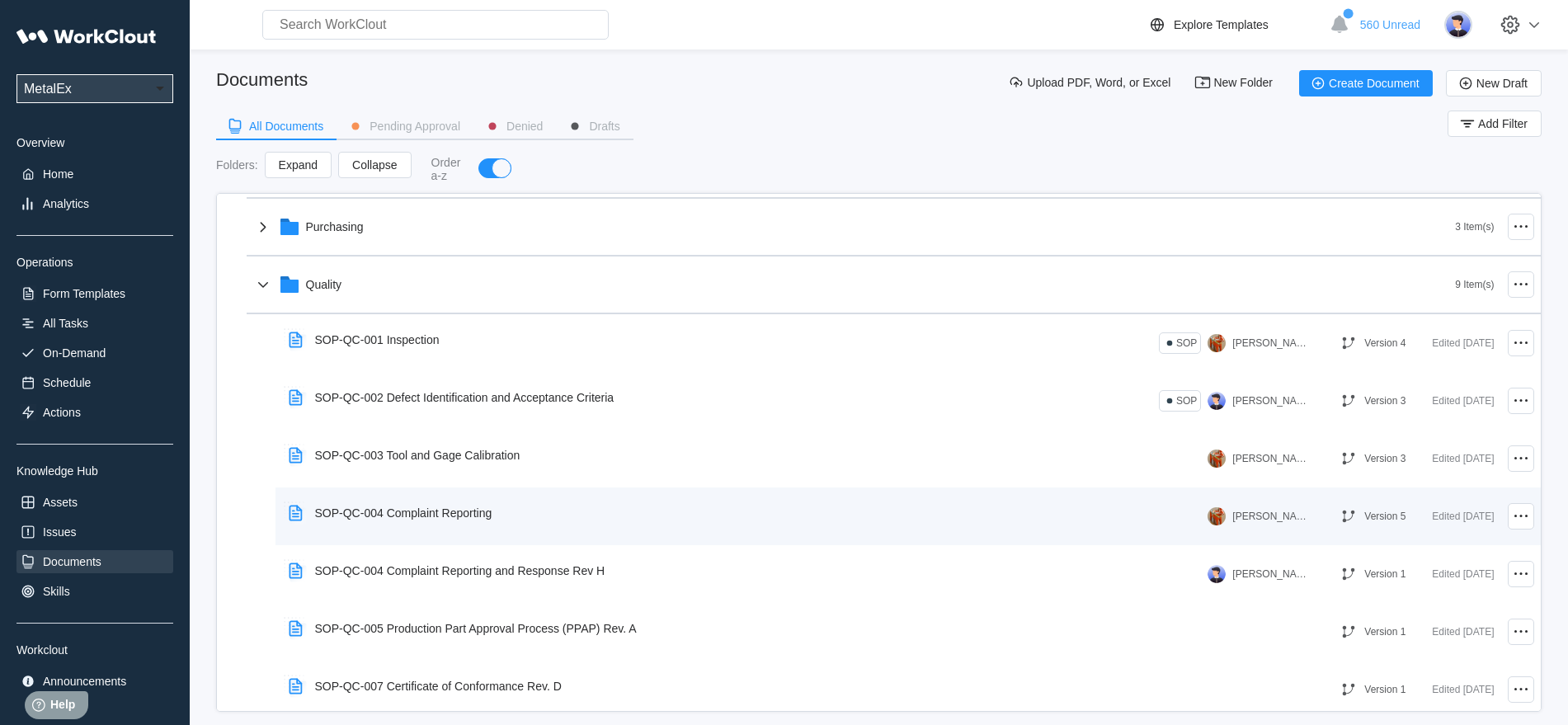 scroll, scrollTop: 619, scrollLeft: 0, axis: vertical 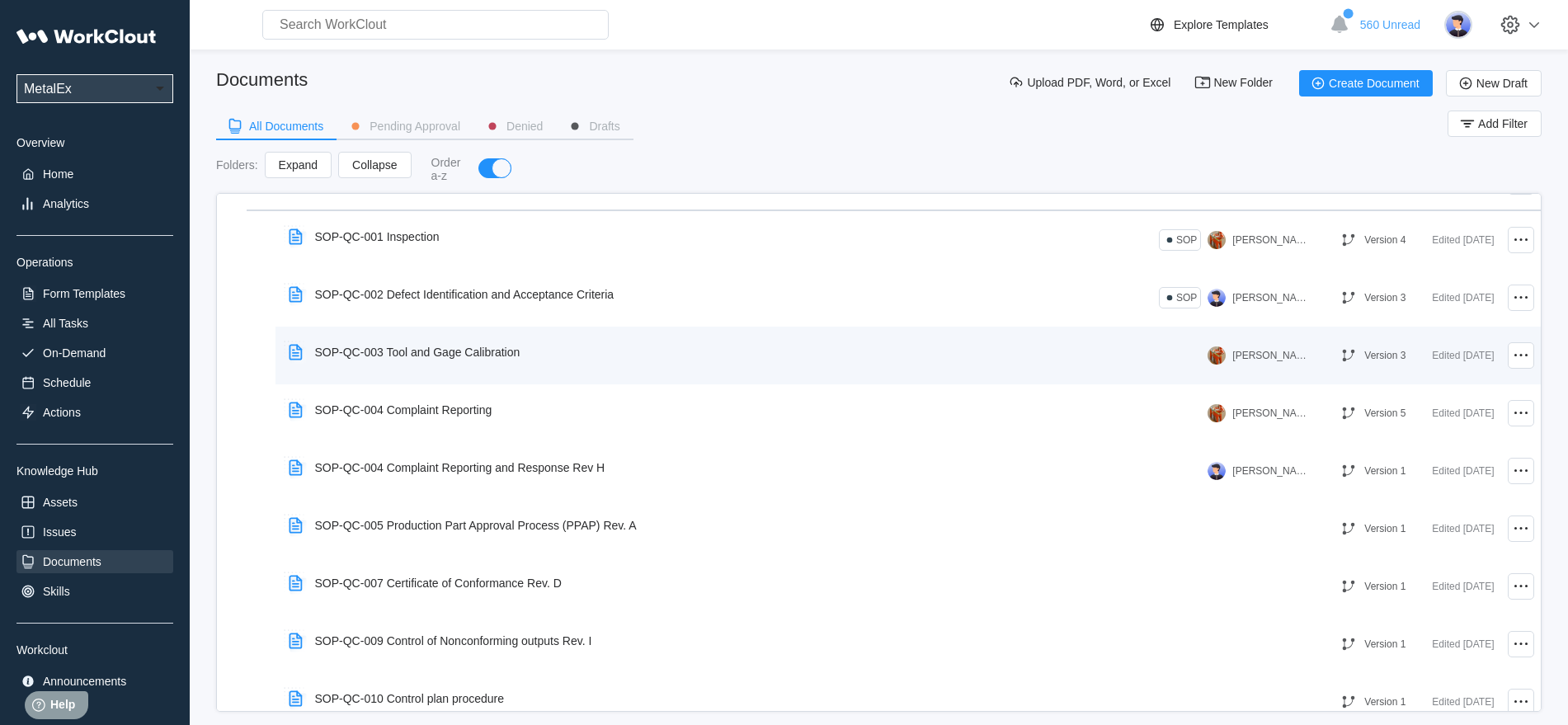 click on "SOP-QC-003 Tool and Gage Calibration" at bounding box center [417, 352] 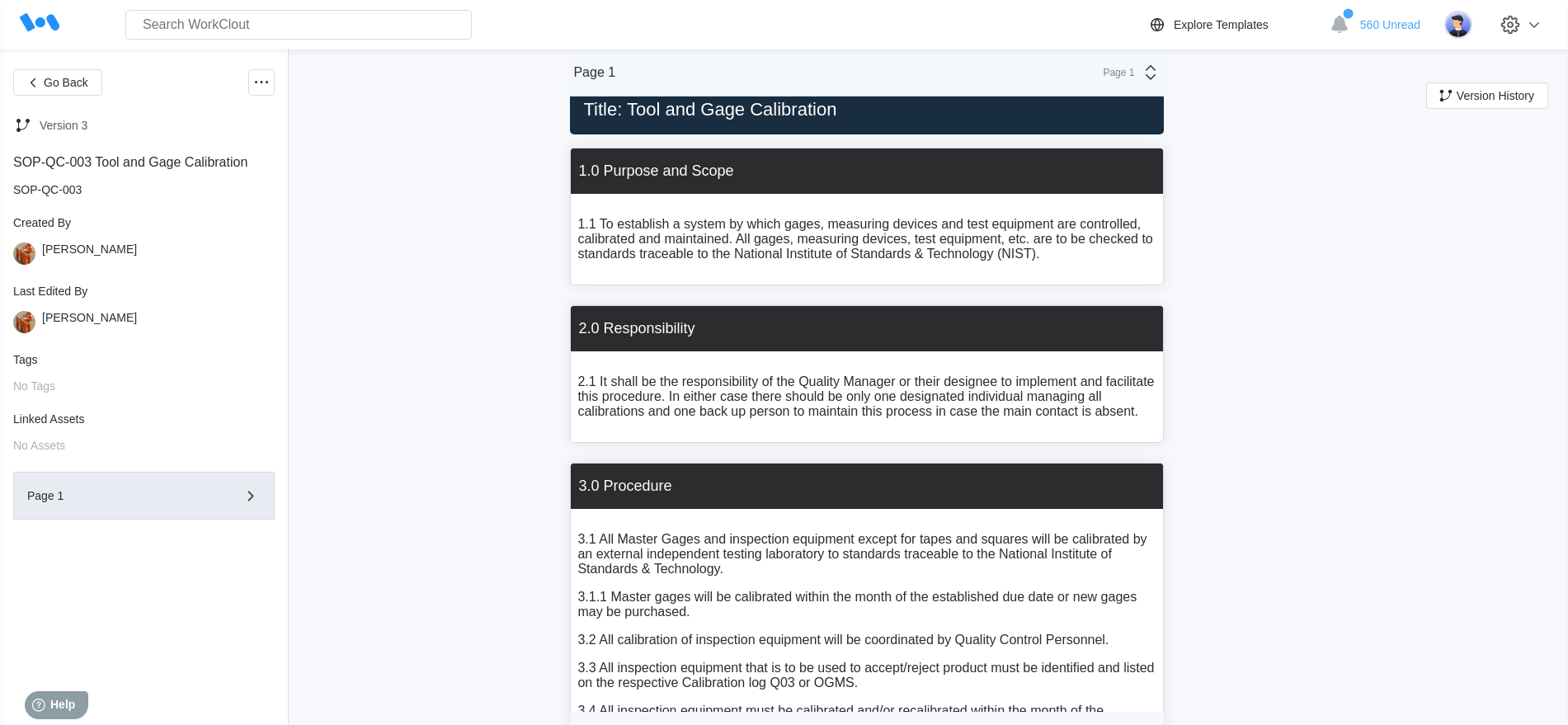 scroll, scrollTop: 0, scrollLeft: 0, axis: both 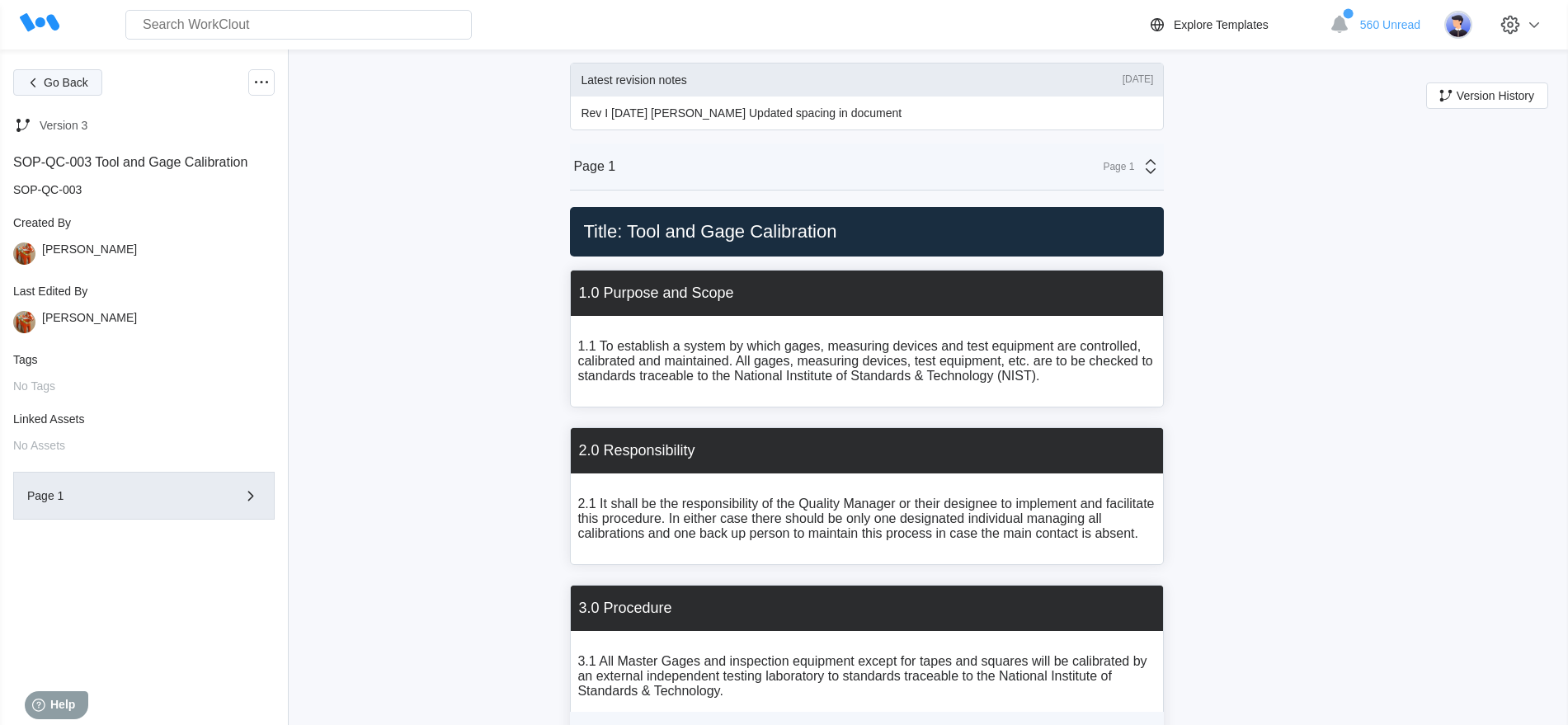 click on "Go Back" at bounding box center (66, 82) 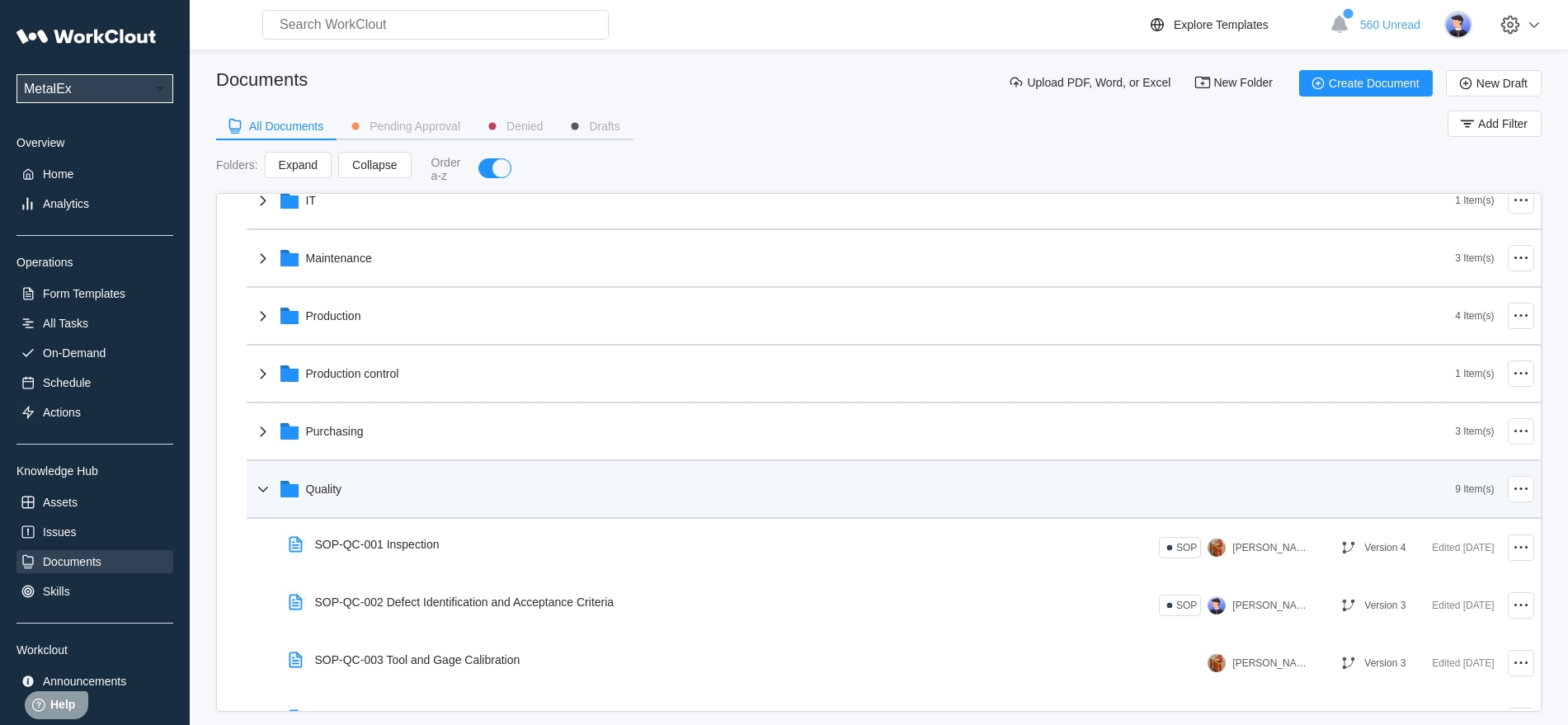 scroll, scrollTop: 309, scrollLeft: 0, axis: vertical 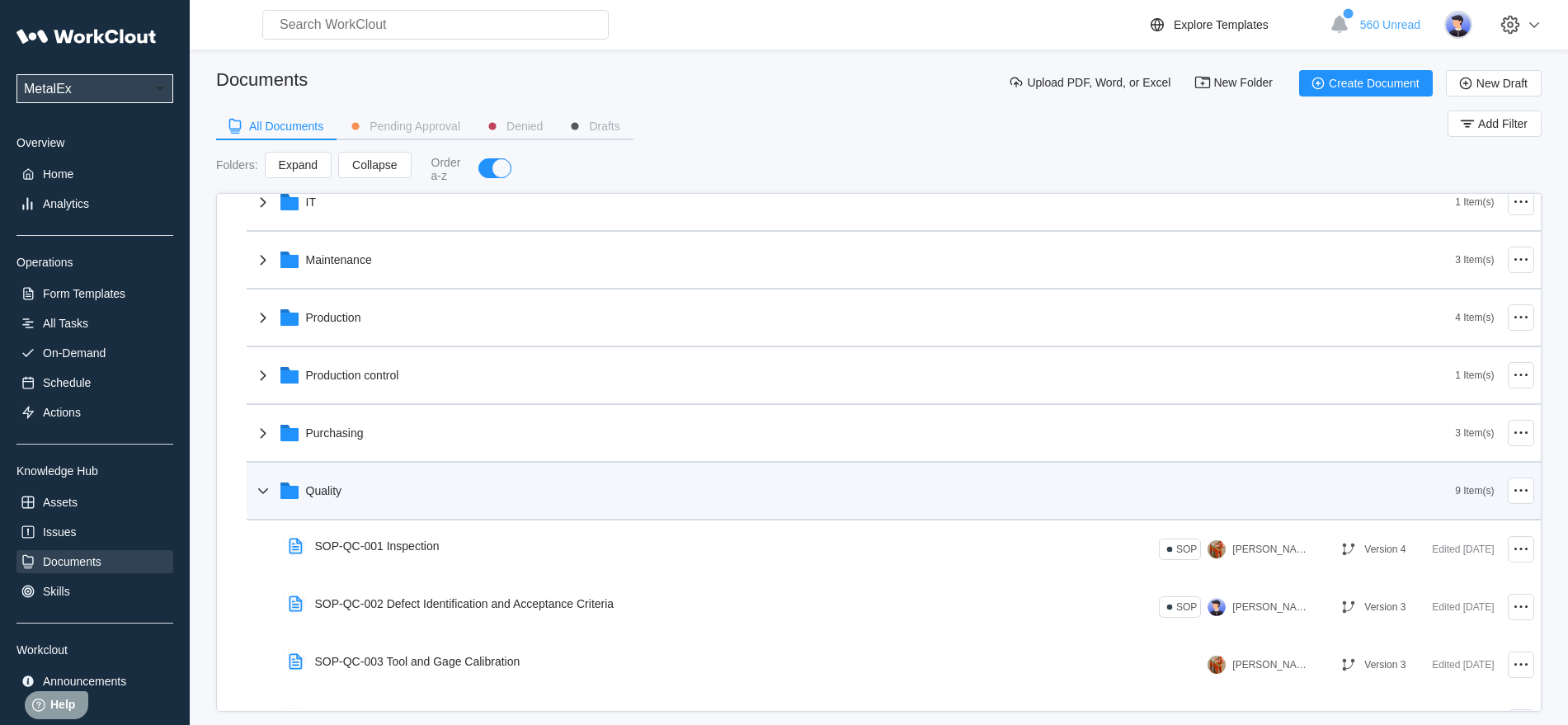 click 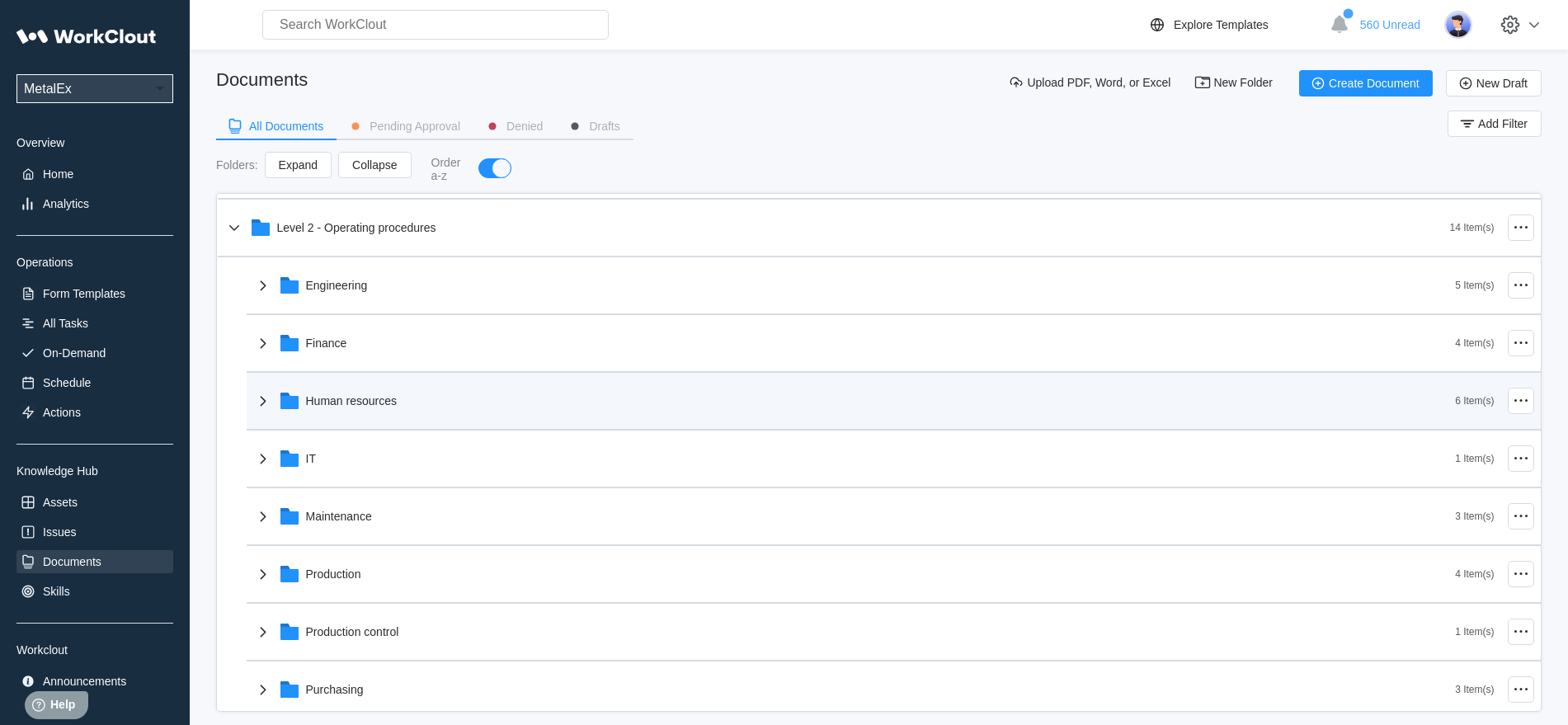 scroll, scrollTop: 0, scrollLeft: 0, axis: both 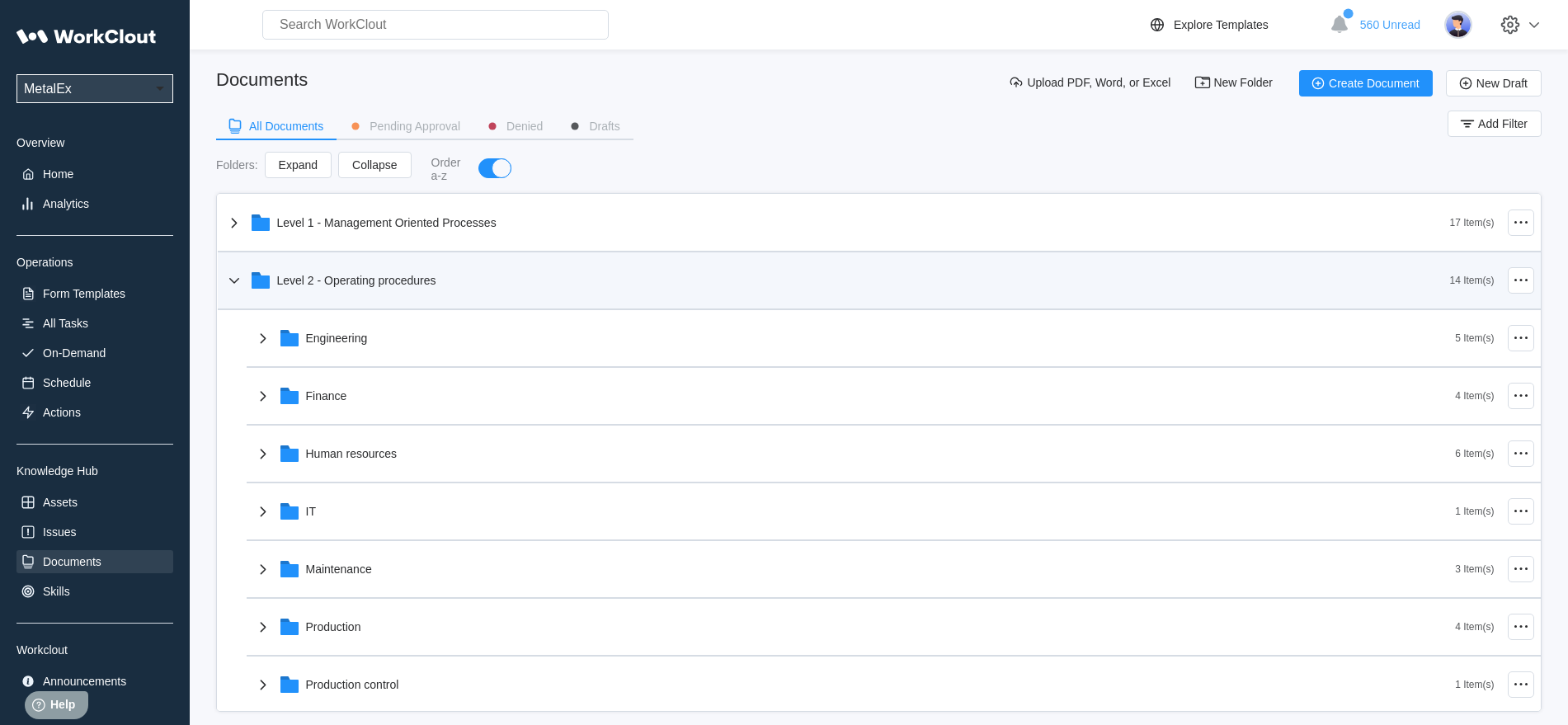 click 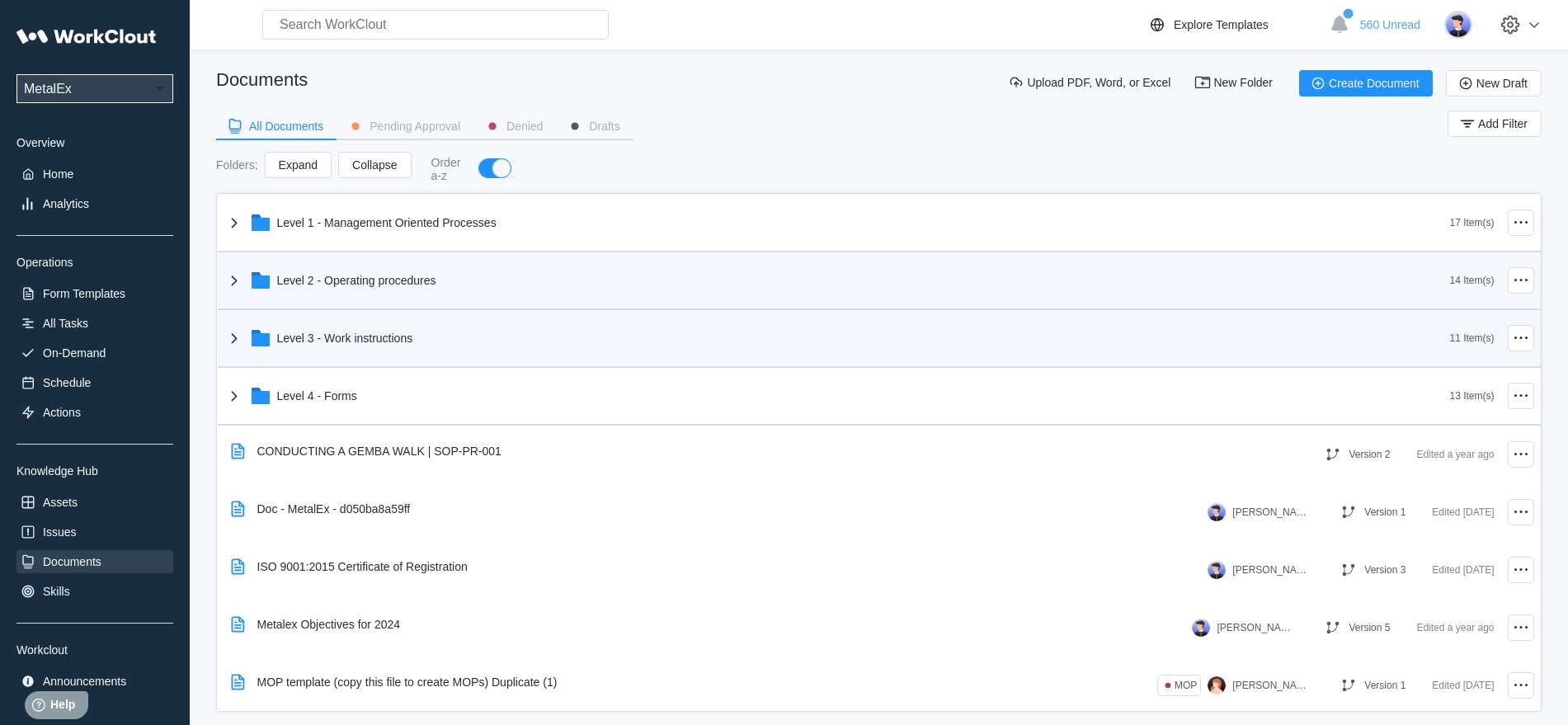click 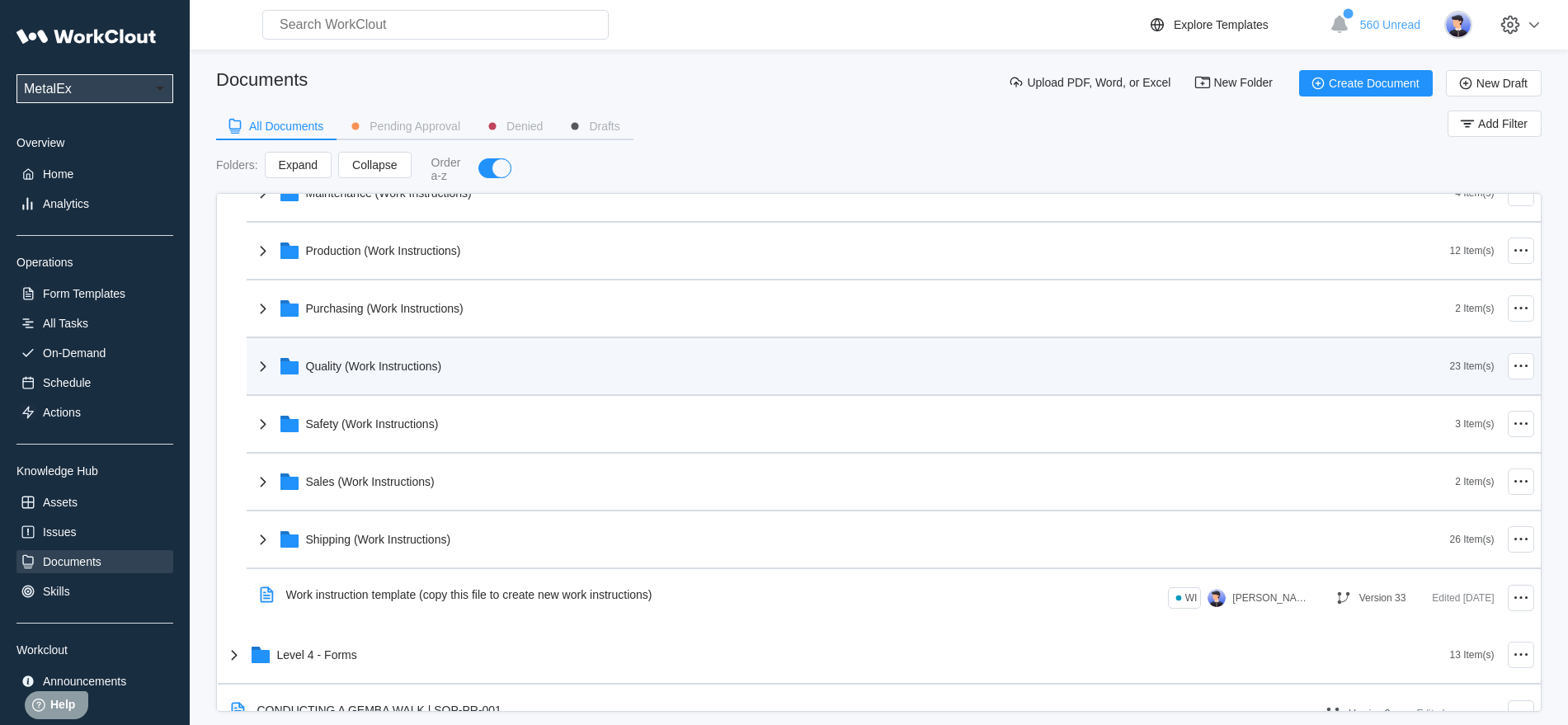 scroll, scrollTop: 412, scrollLeft: 0, axis: vertical 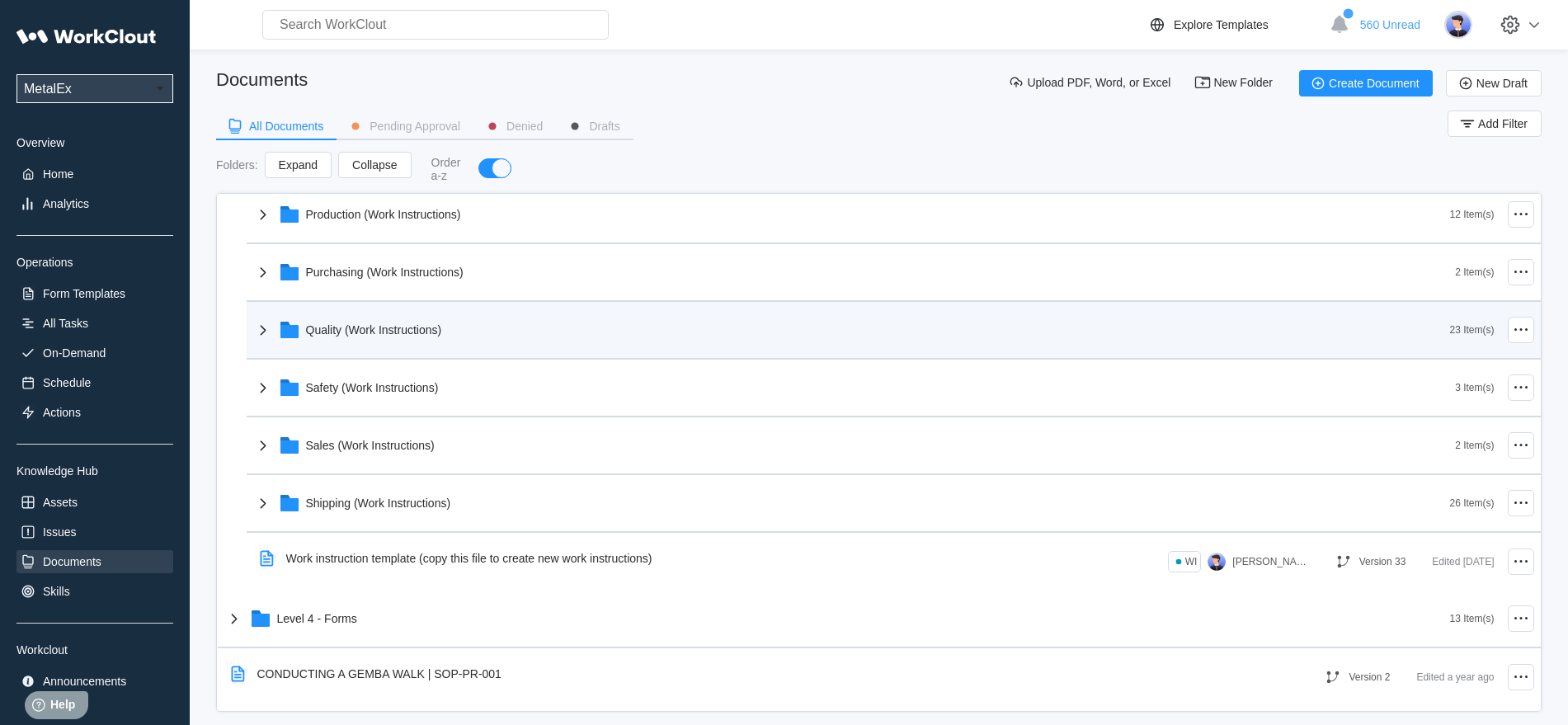 click 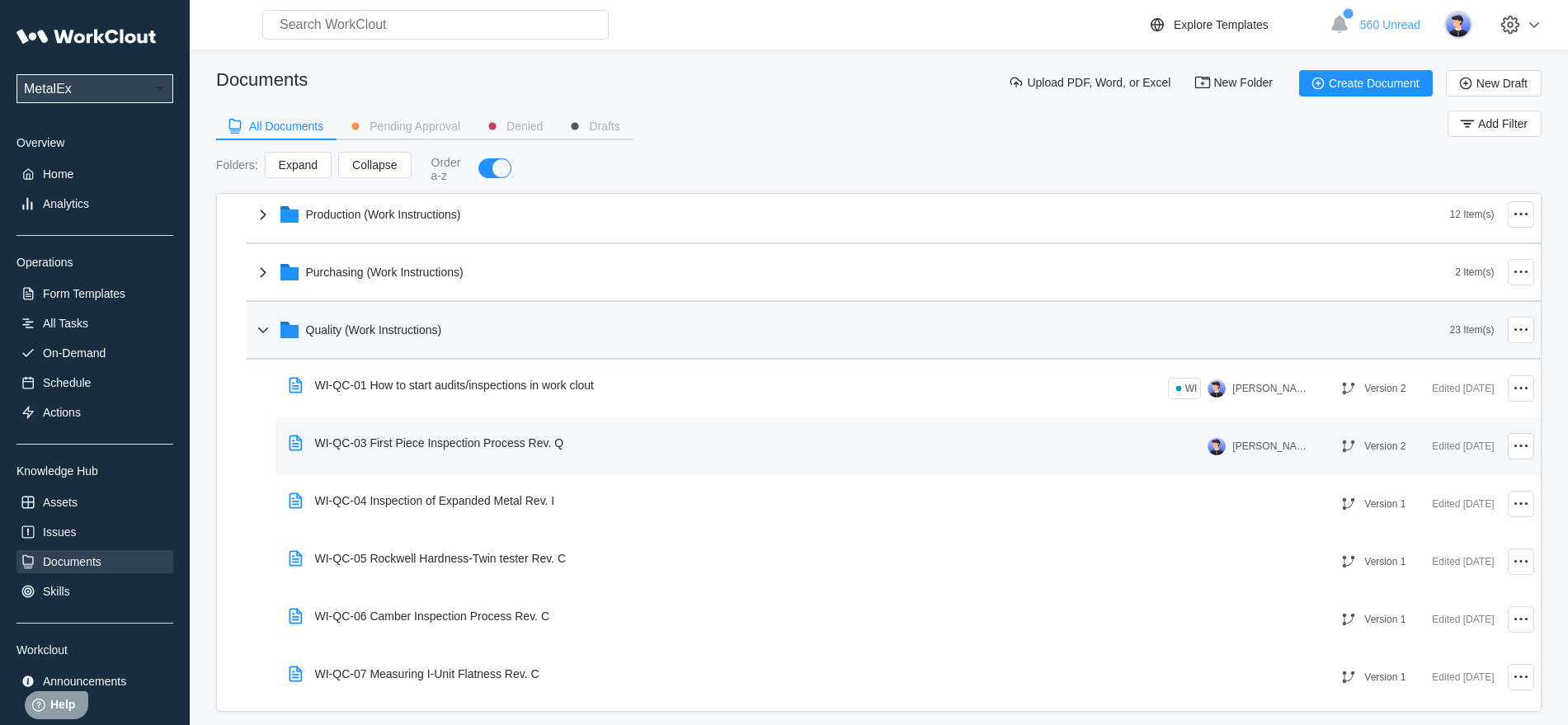 scroll, scrollTop: 516, scrollLeft: 0, axis: vertical 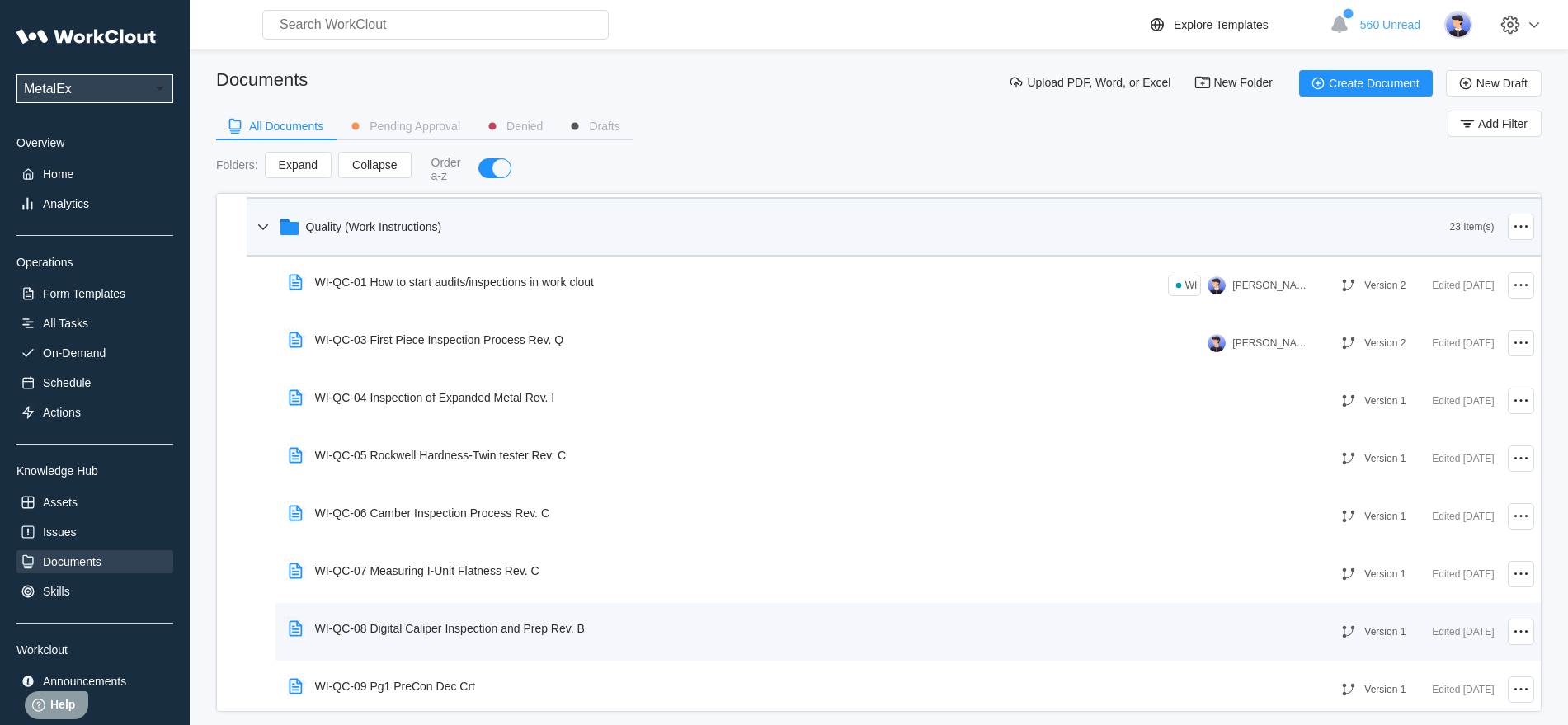 click on "WI-QC-08 Digital Caliper Inspection and Prep Rev. B" at bounding box center [450, 628] 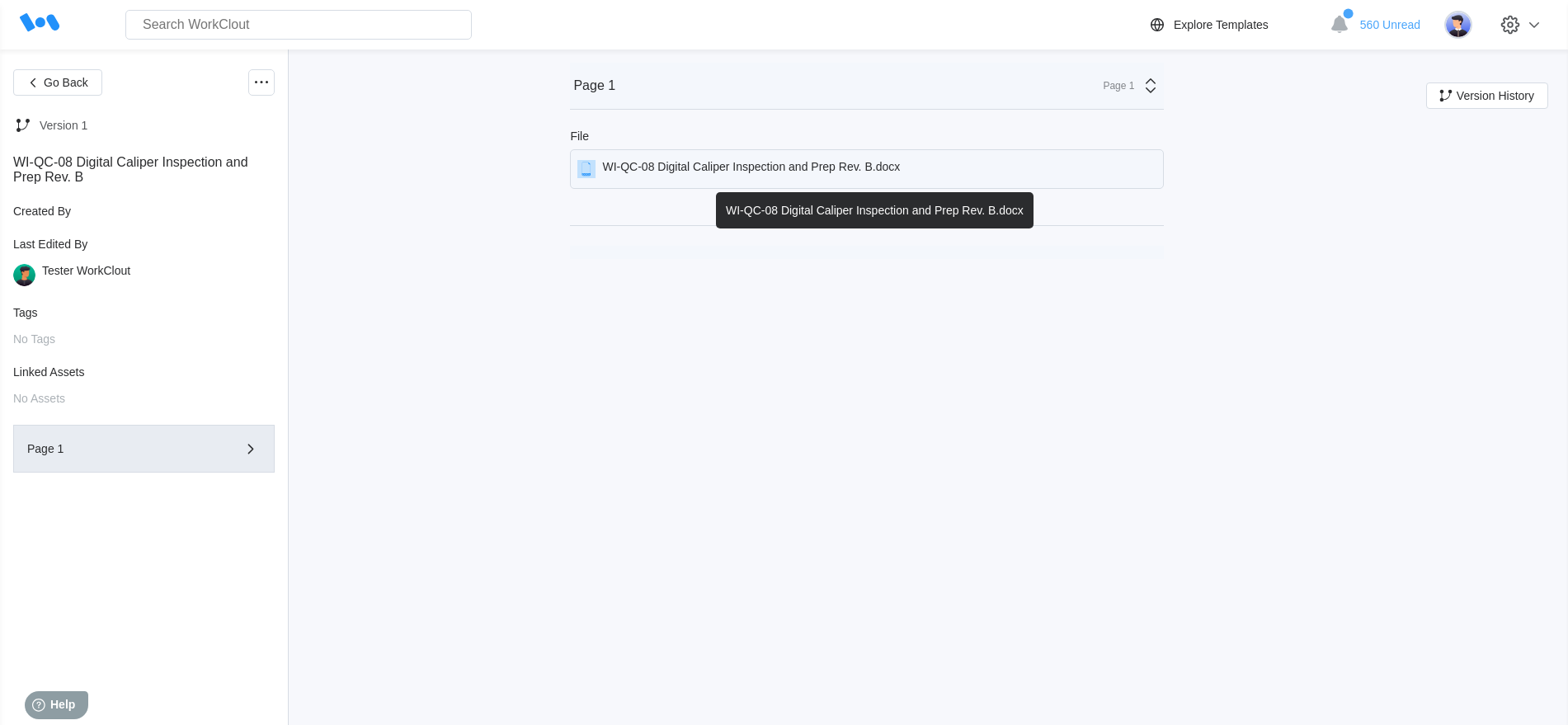 click on "WI-QC-08 Digital Caliper Inspection and Prep Rev. B.docx" at bounding box center [751, 169] 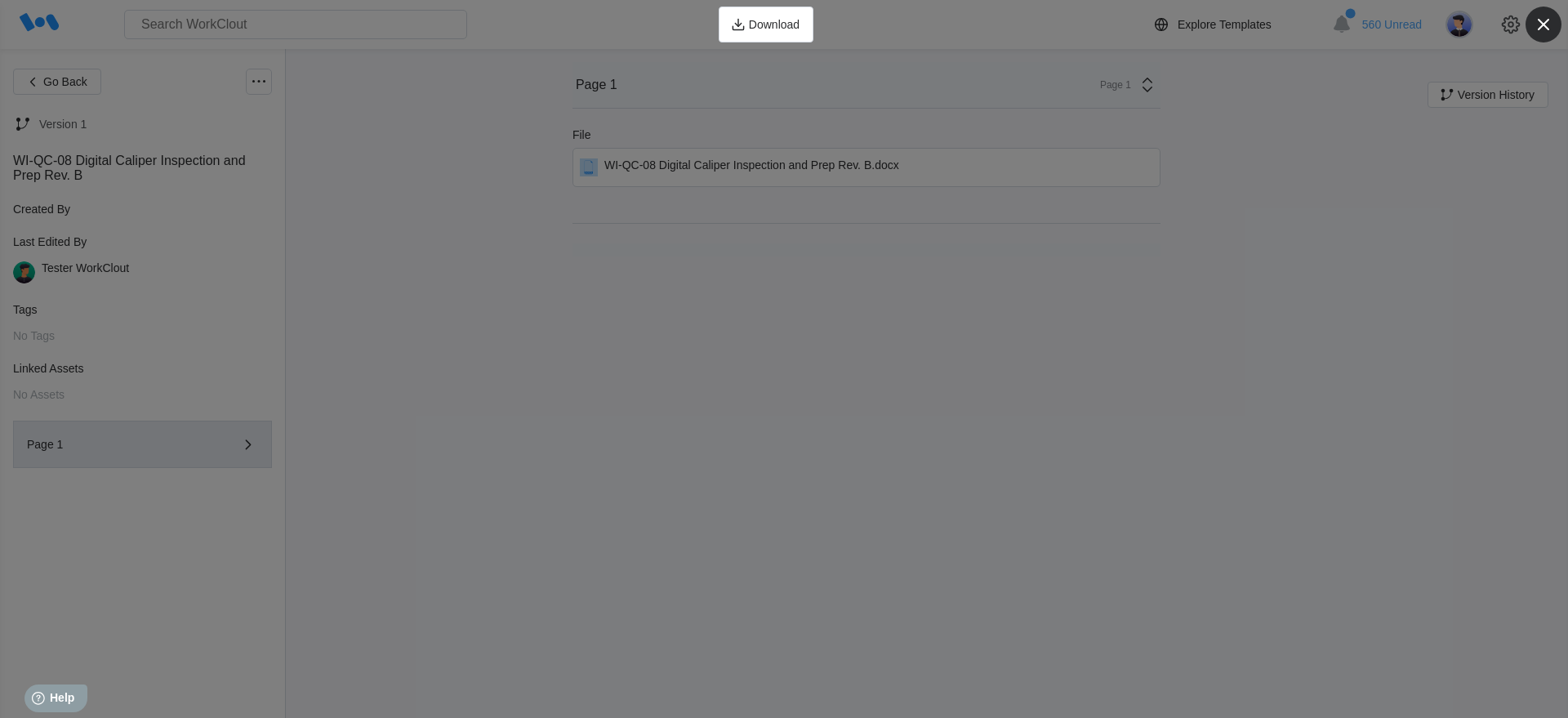 click 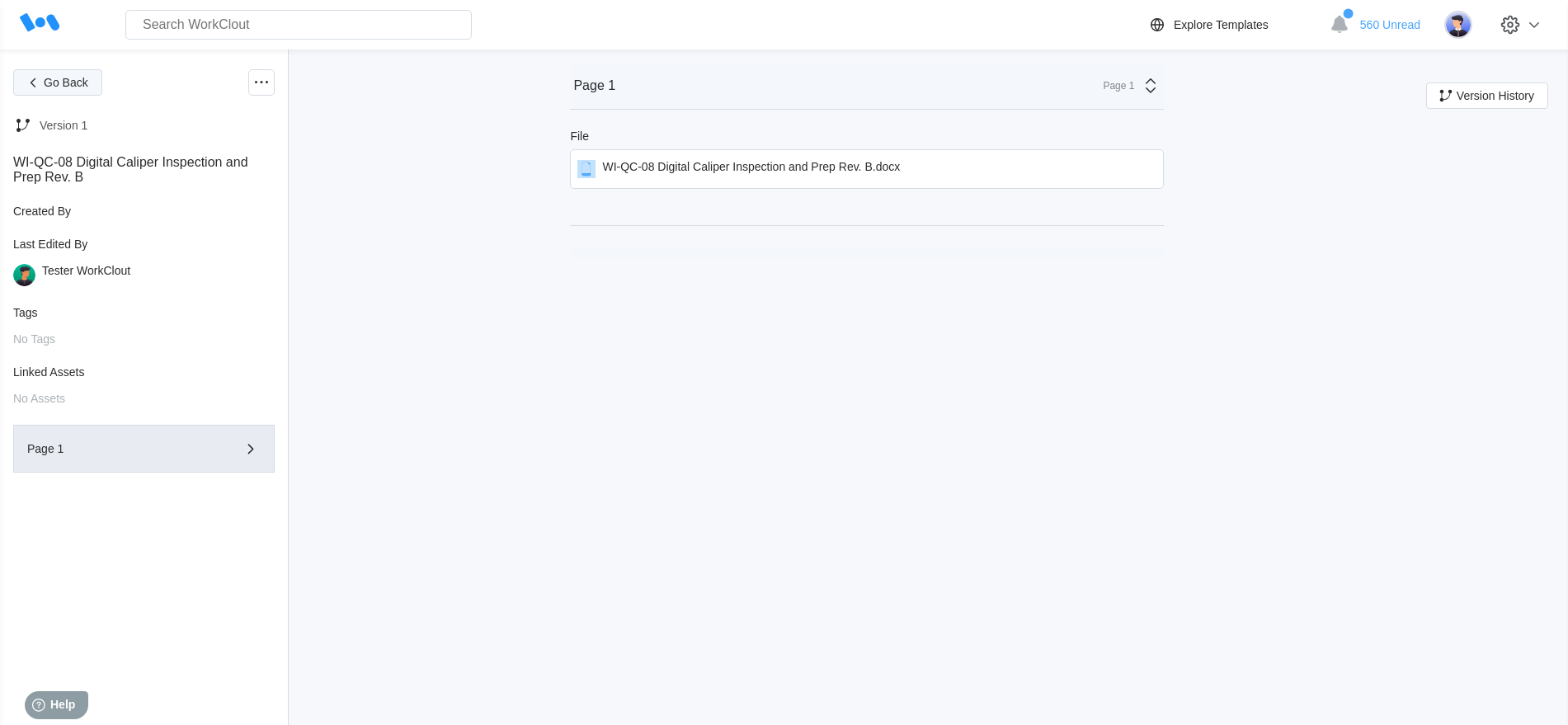 click on "Go Back" at bounding box center (66, 82) 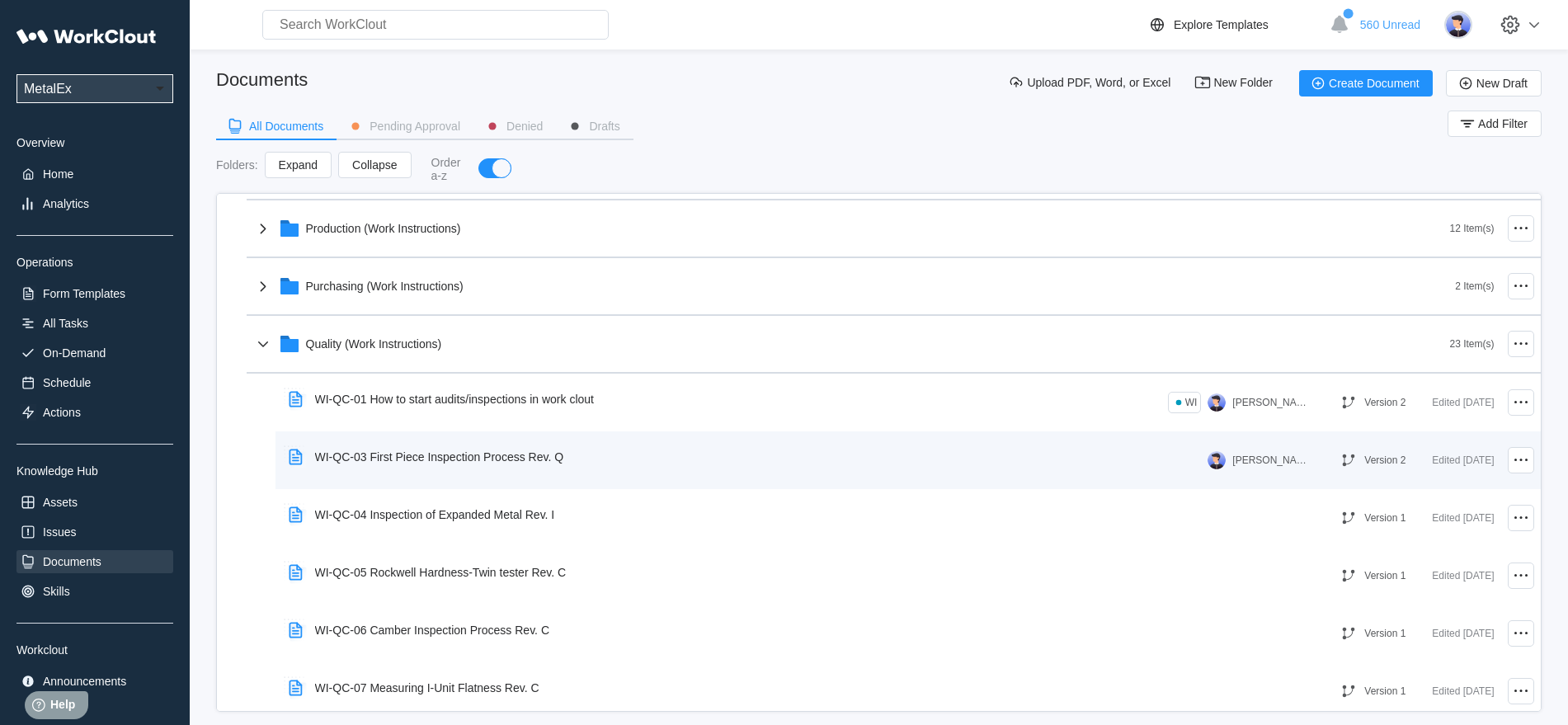 scroll, scrollTop: 309, scrollLeft: 0, axis: vertical 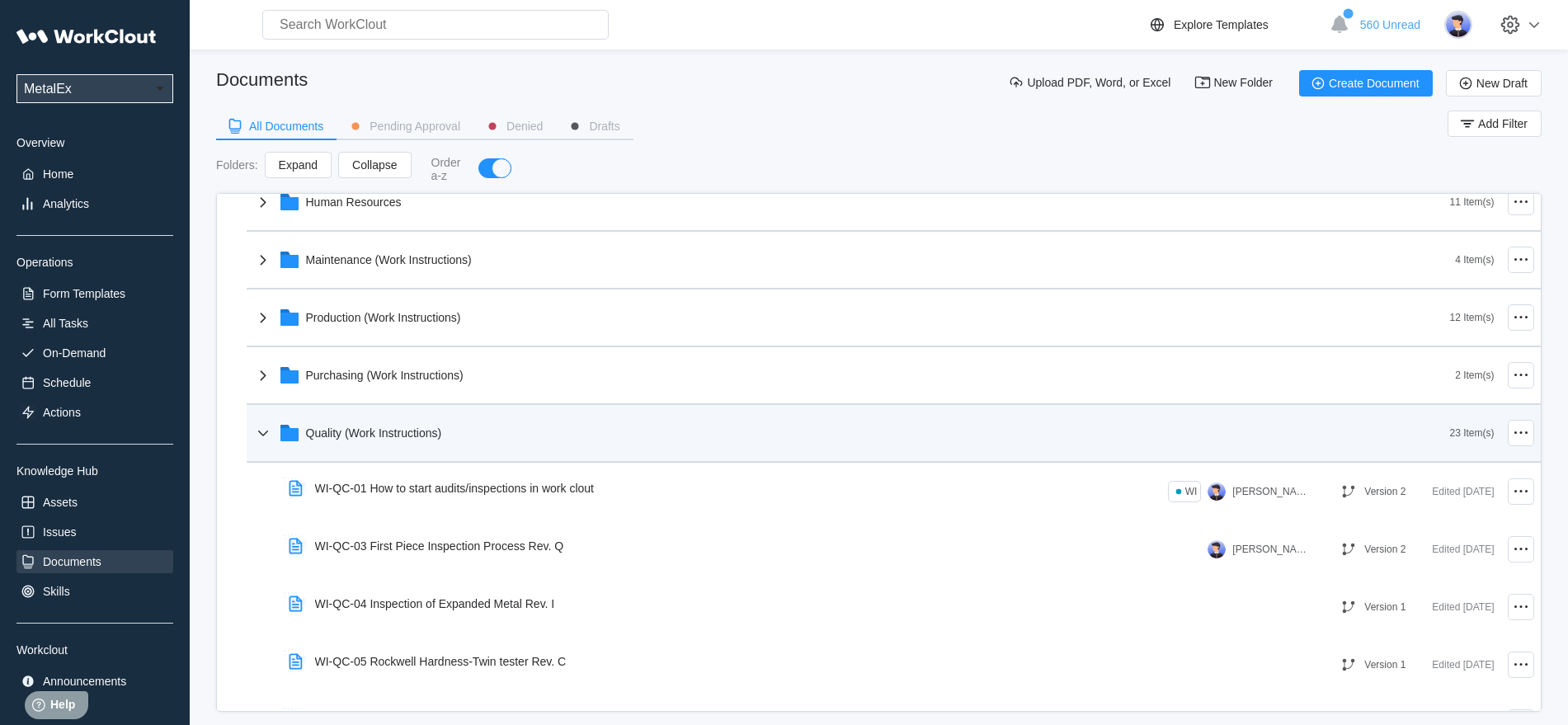 click 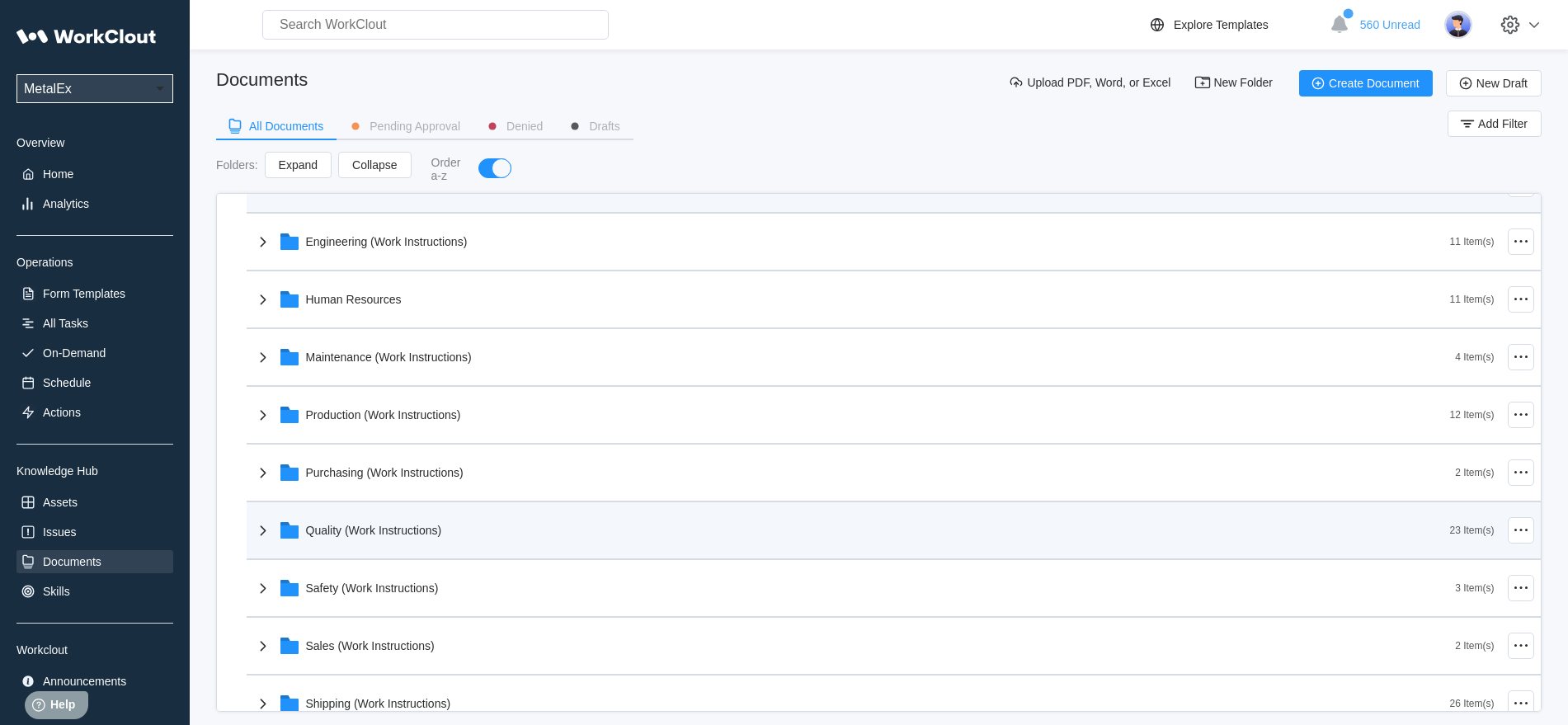 scroll, scrollTop: 0, scrollLeft: 0, axis: both 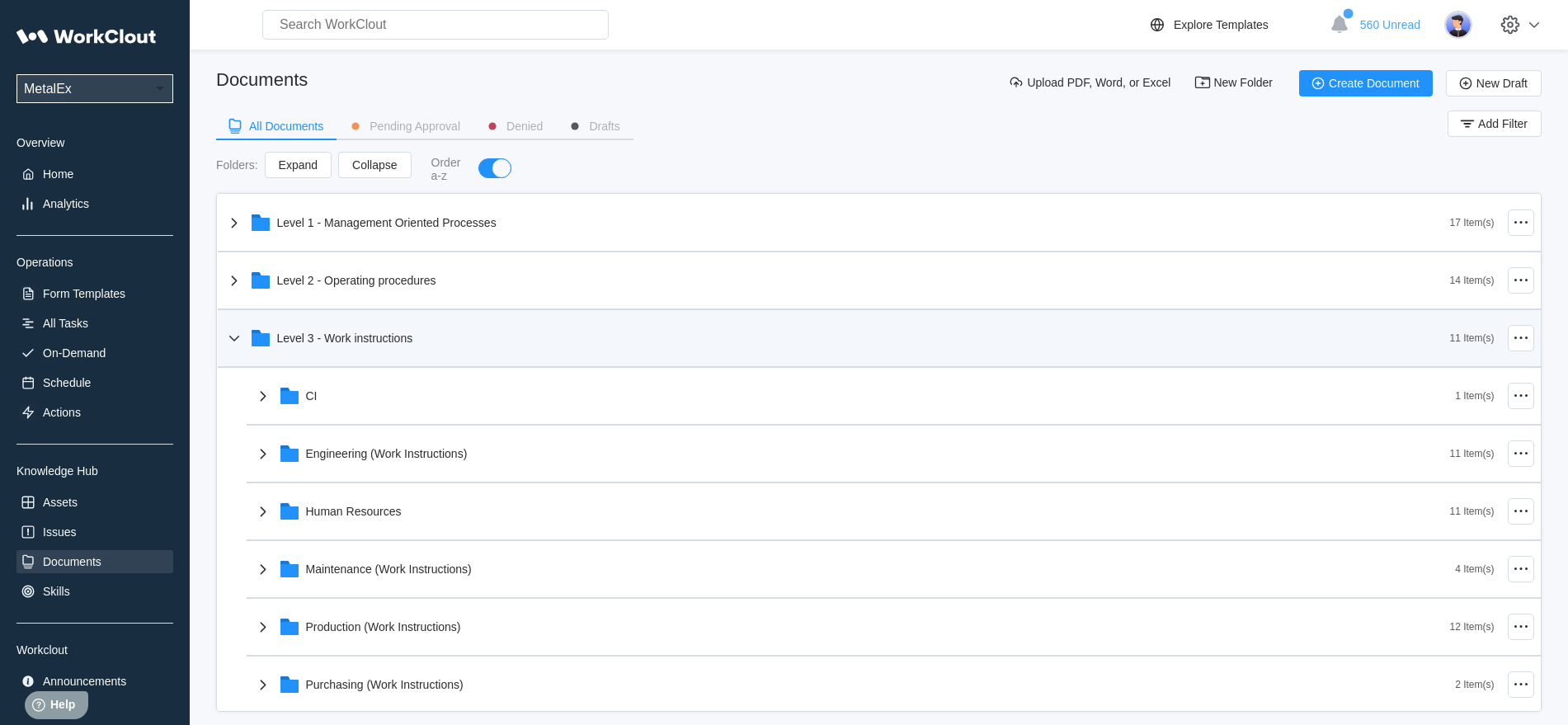 click 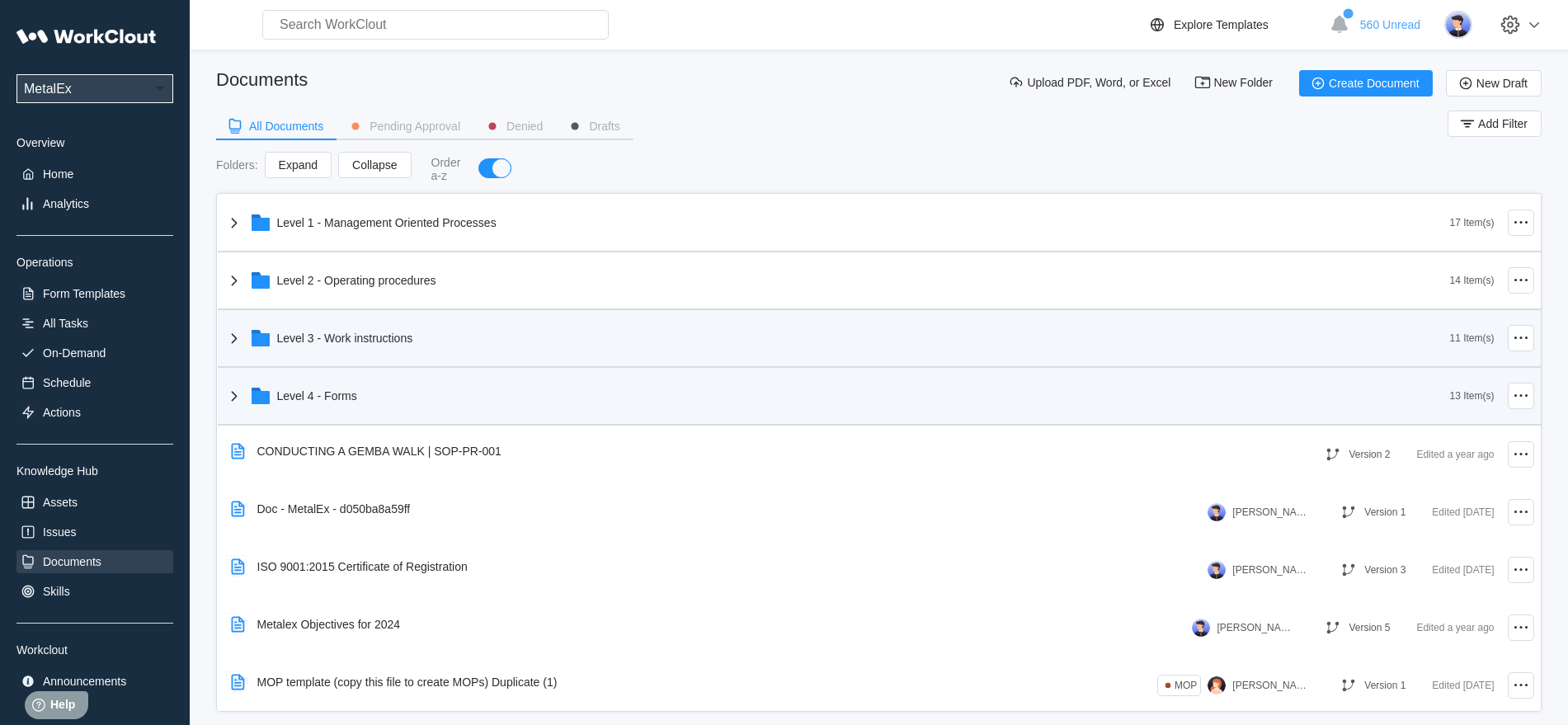 click 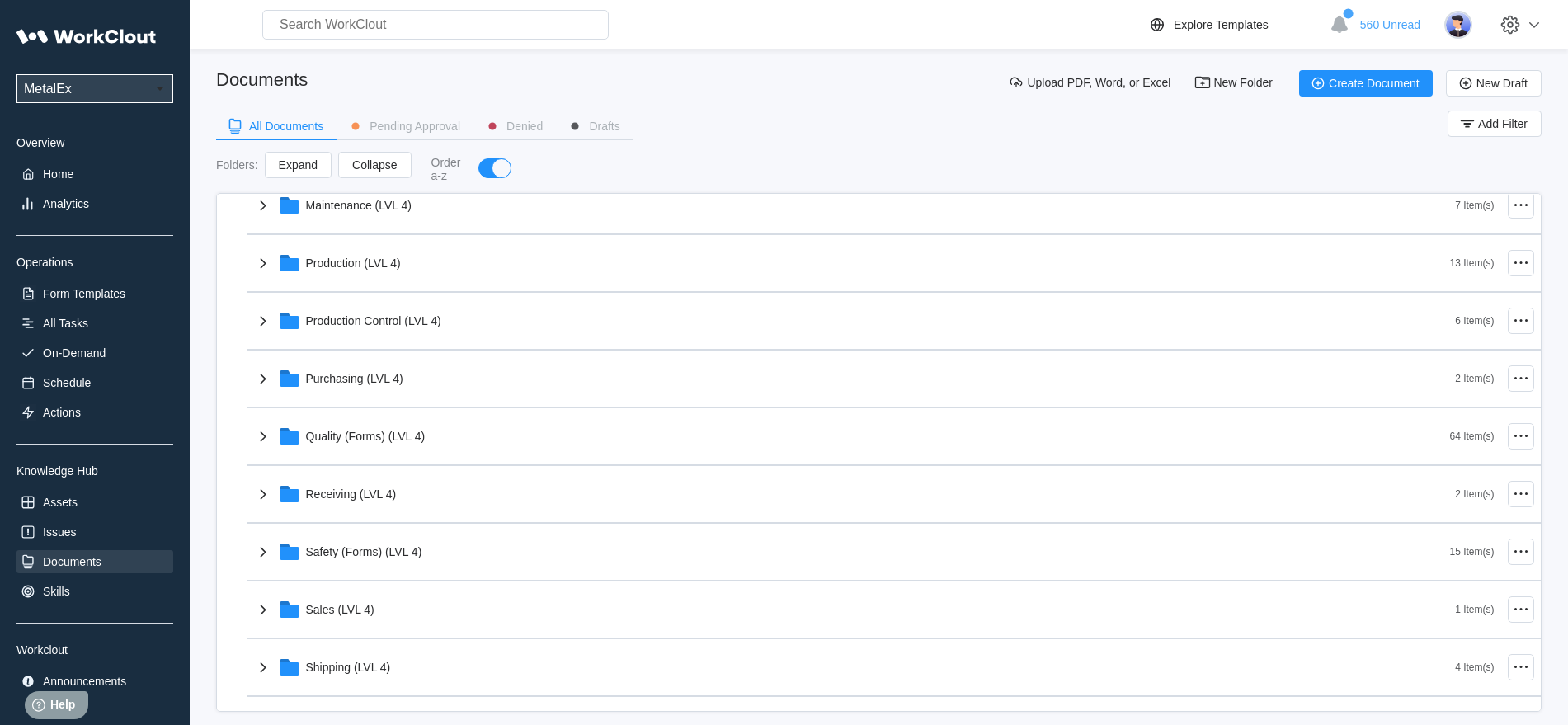 scroll, scrollTop: 516, scrollLeft: 0, axis: vertical 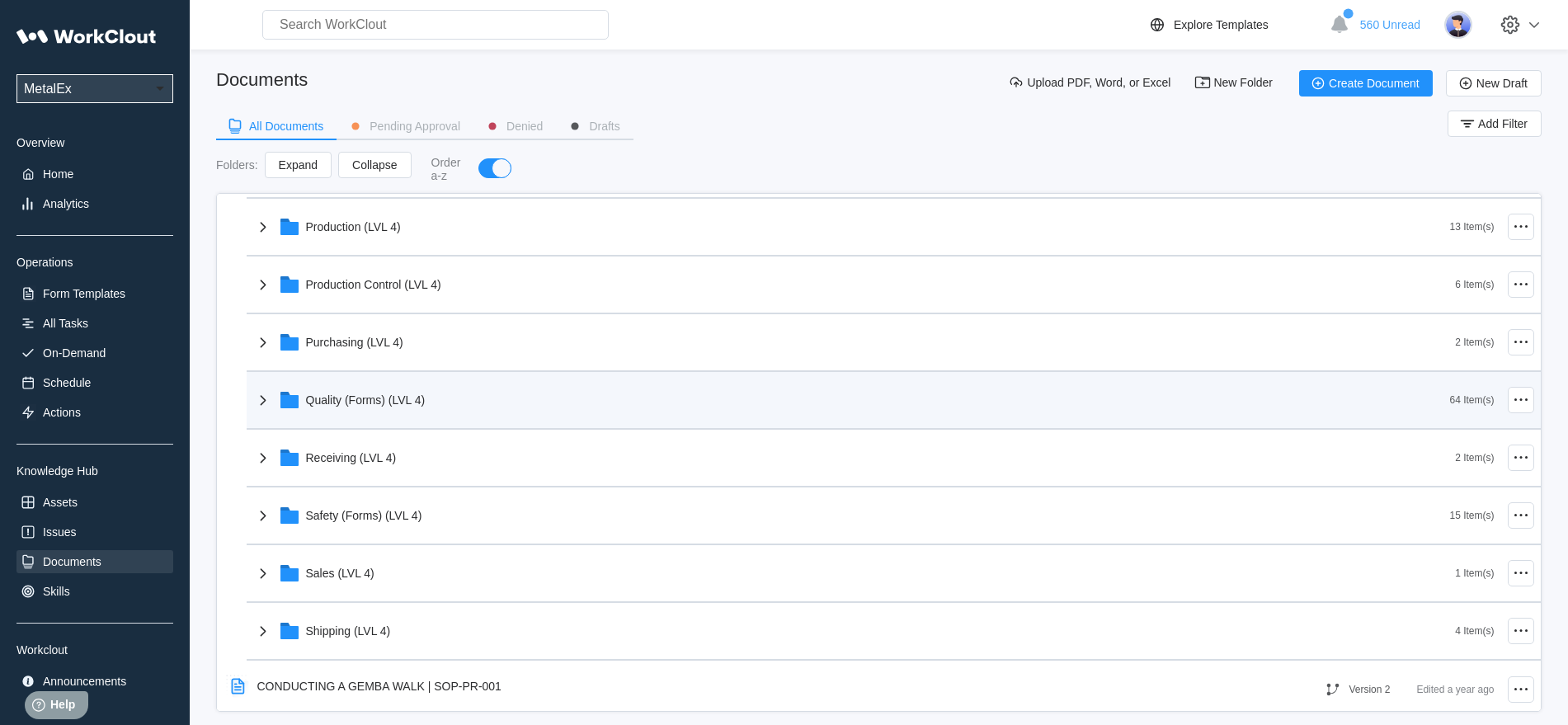 click 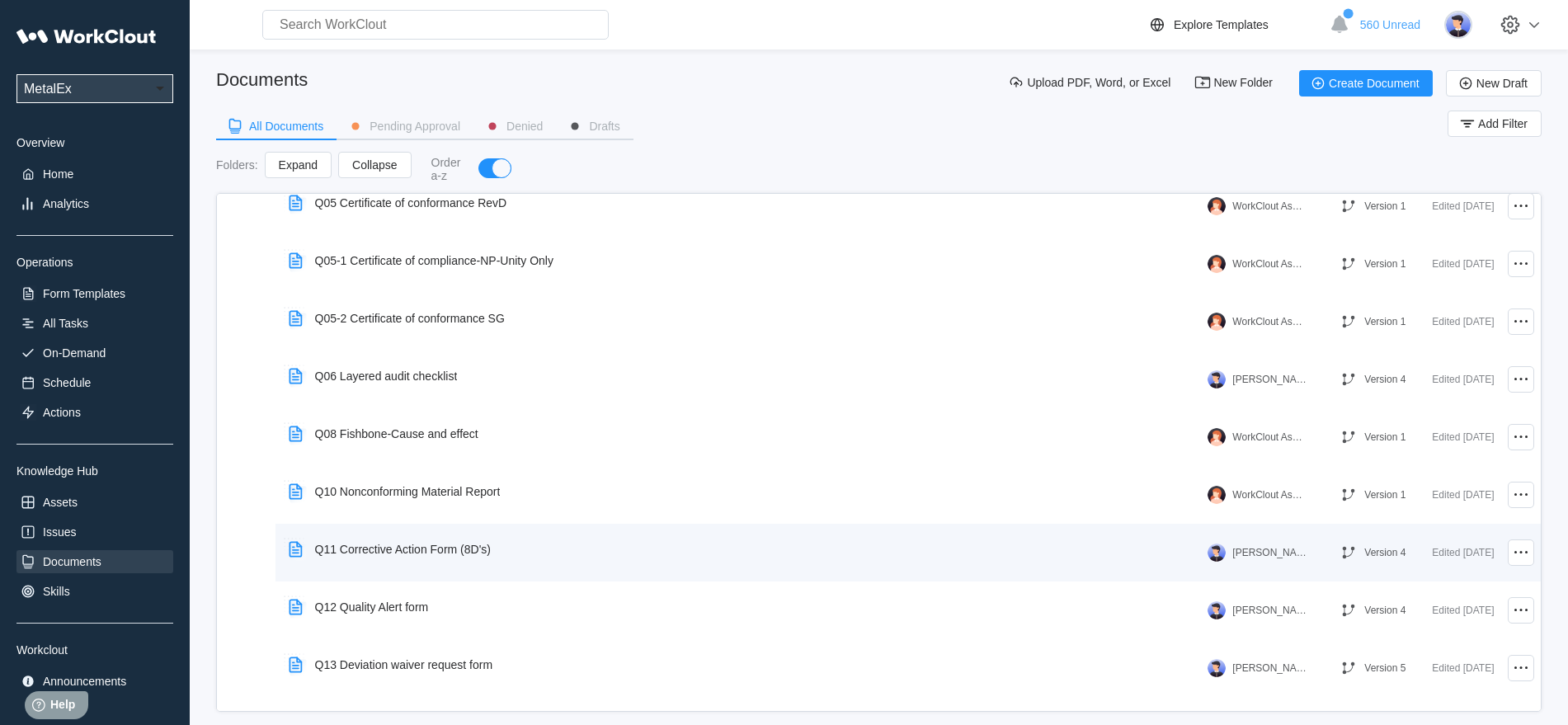 scroll, scrollTop: 1031, scrollLeft: 0, axis: vertical 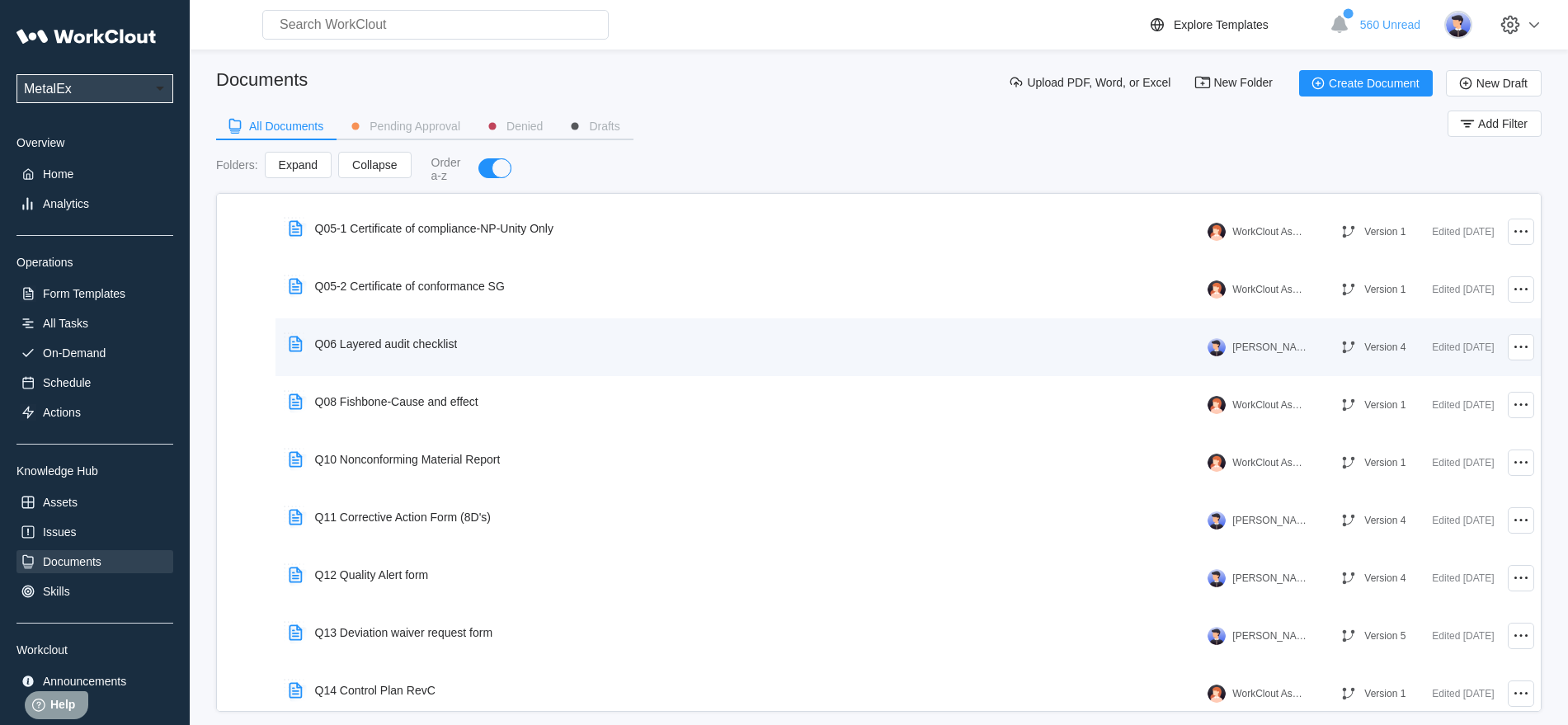 click on "Q06 Layered audit checklist" at bounding box center (386, 344) 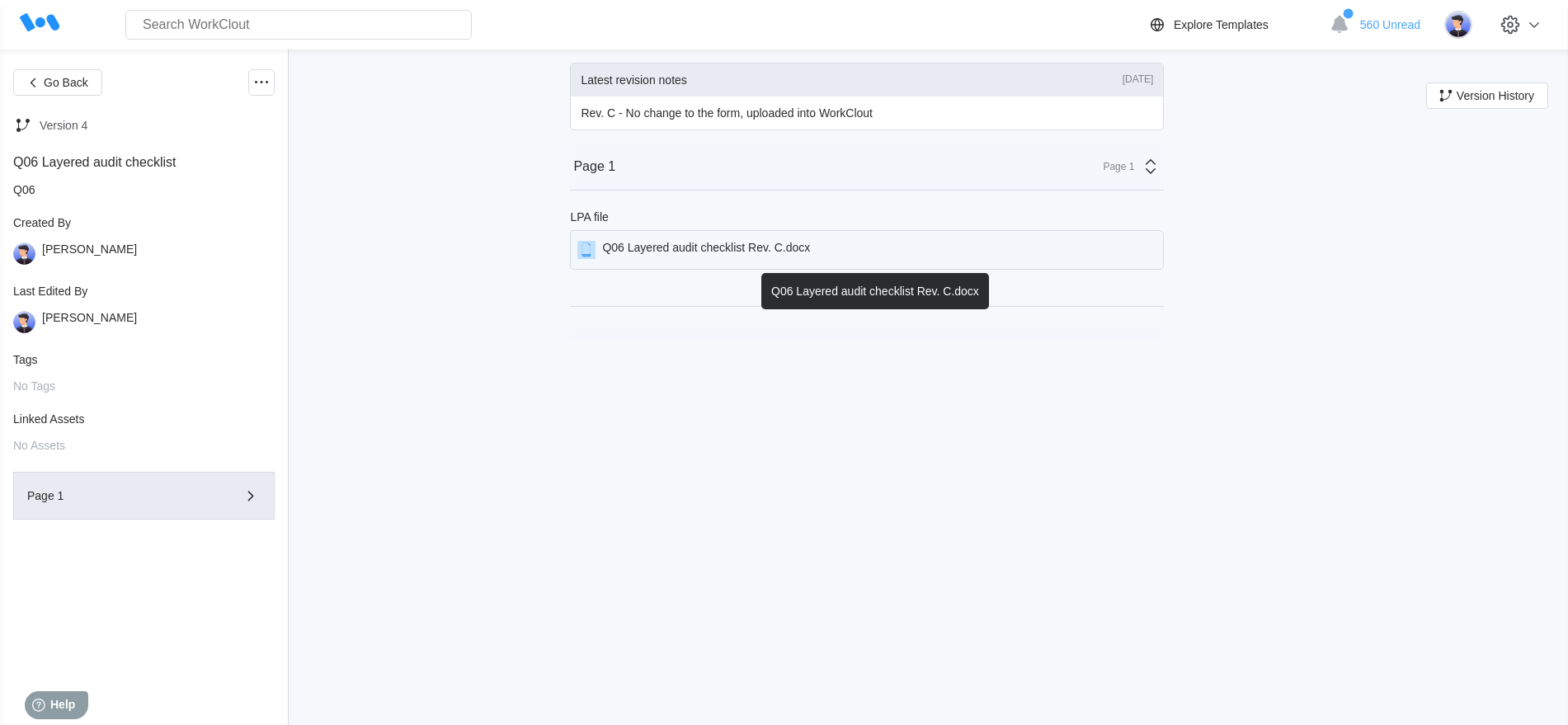 click on "Q06 Layered audit checklist Rev. C.docx" at bounding box center (706, 250) 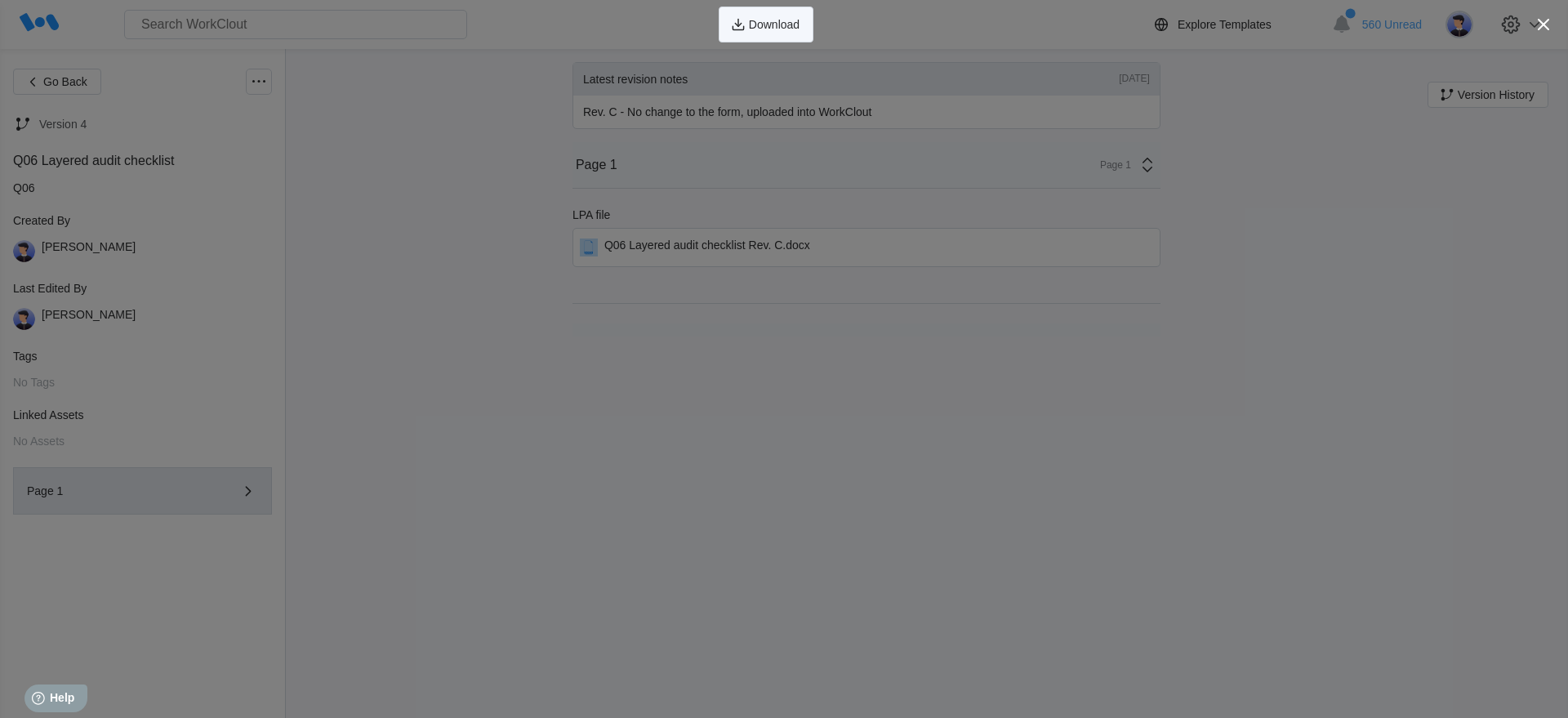 click on "Download" at bounding box center [774, 25] 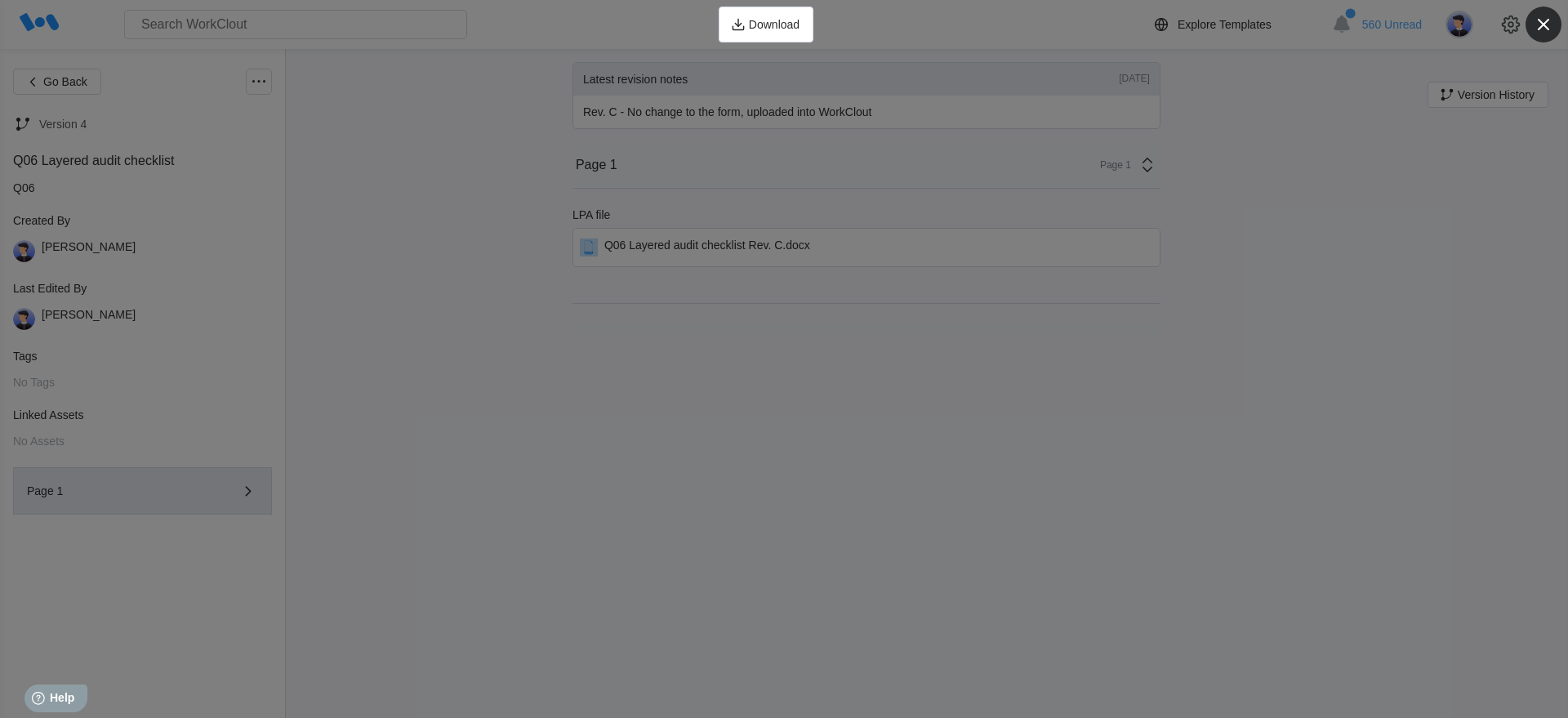 click 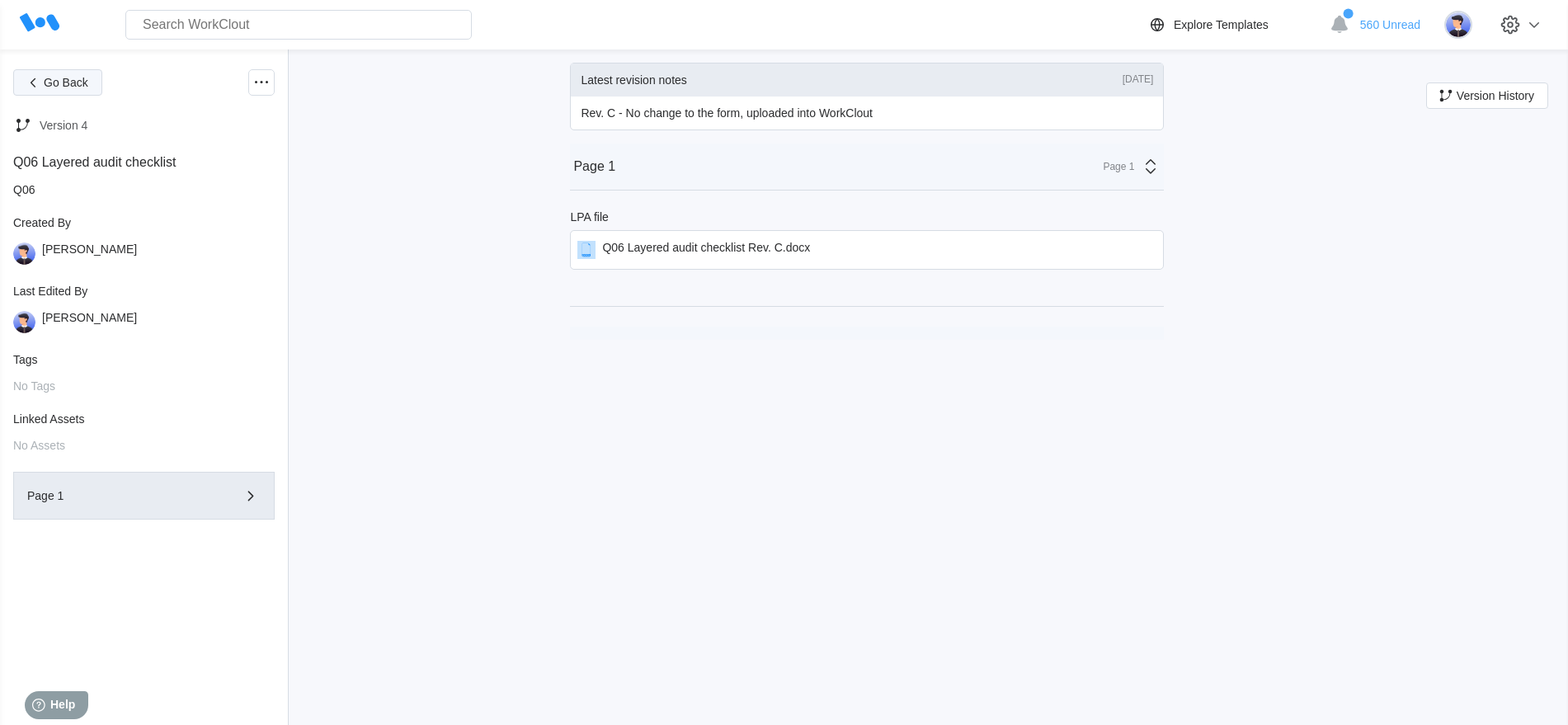 click on "Go Back" at bounding box center (66, 82) 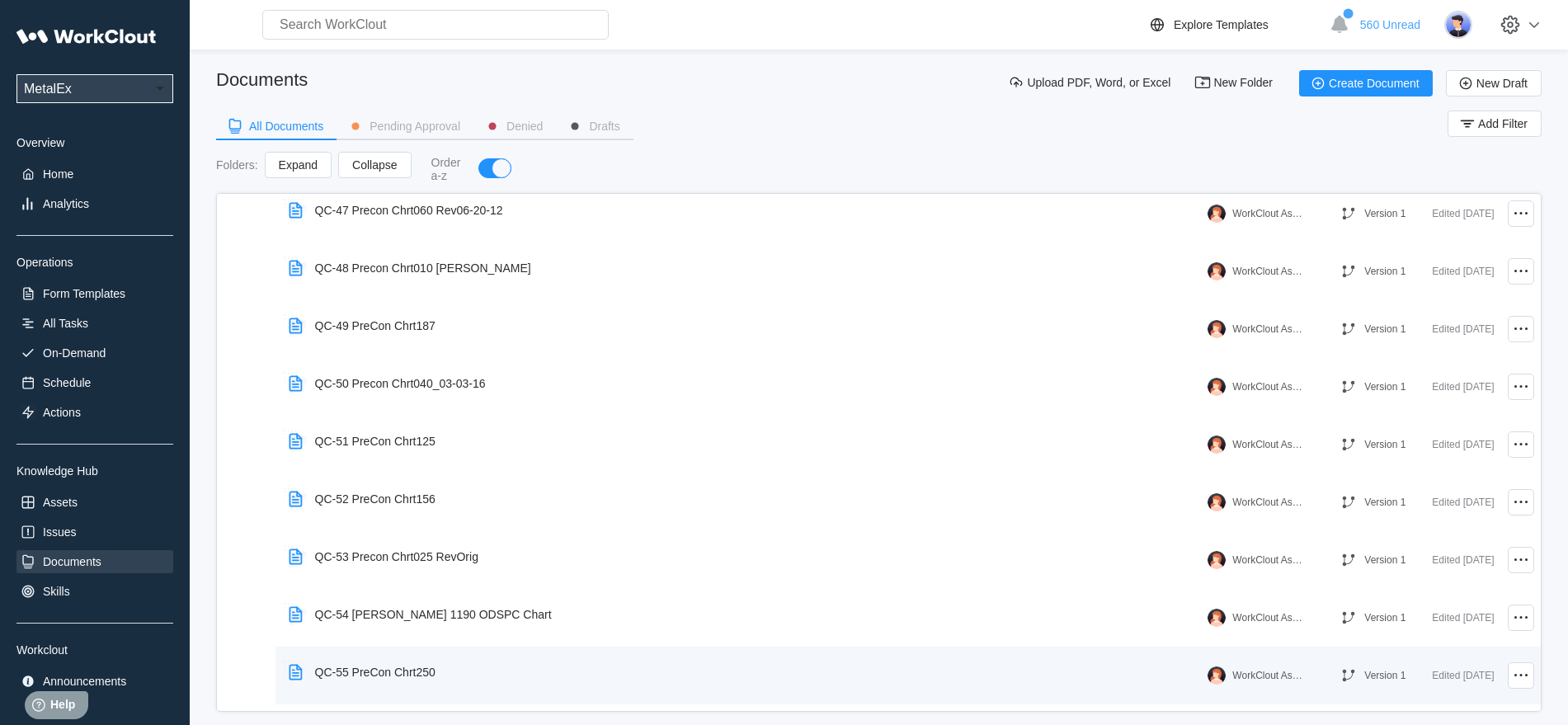 scroll, scrollTop: 3900, scrollLeft: 0, axis: vertical 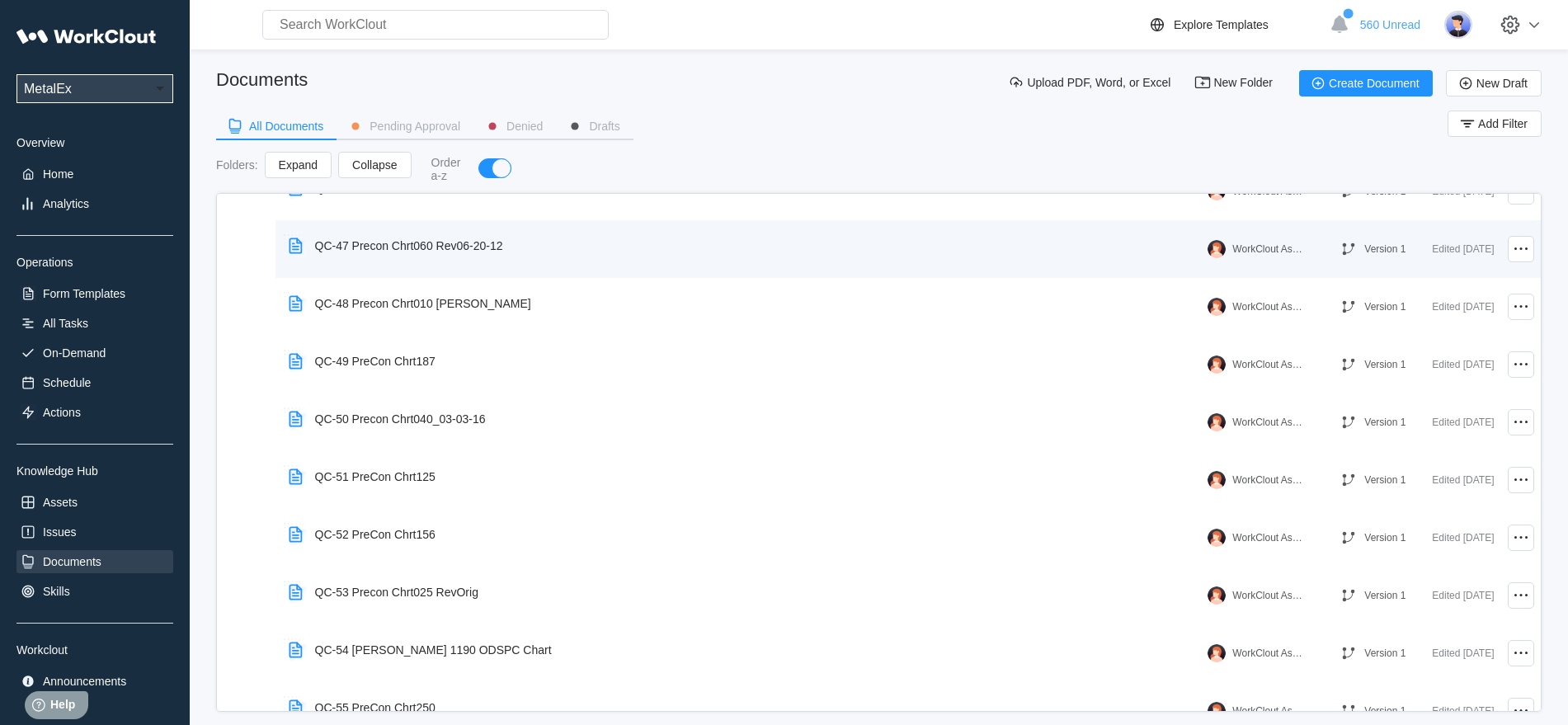 click on "QC-47 Precon Chrt060 Rev06-20-12" at bounding box center (409, 246) 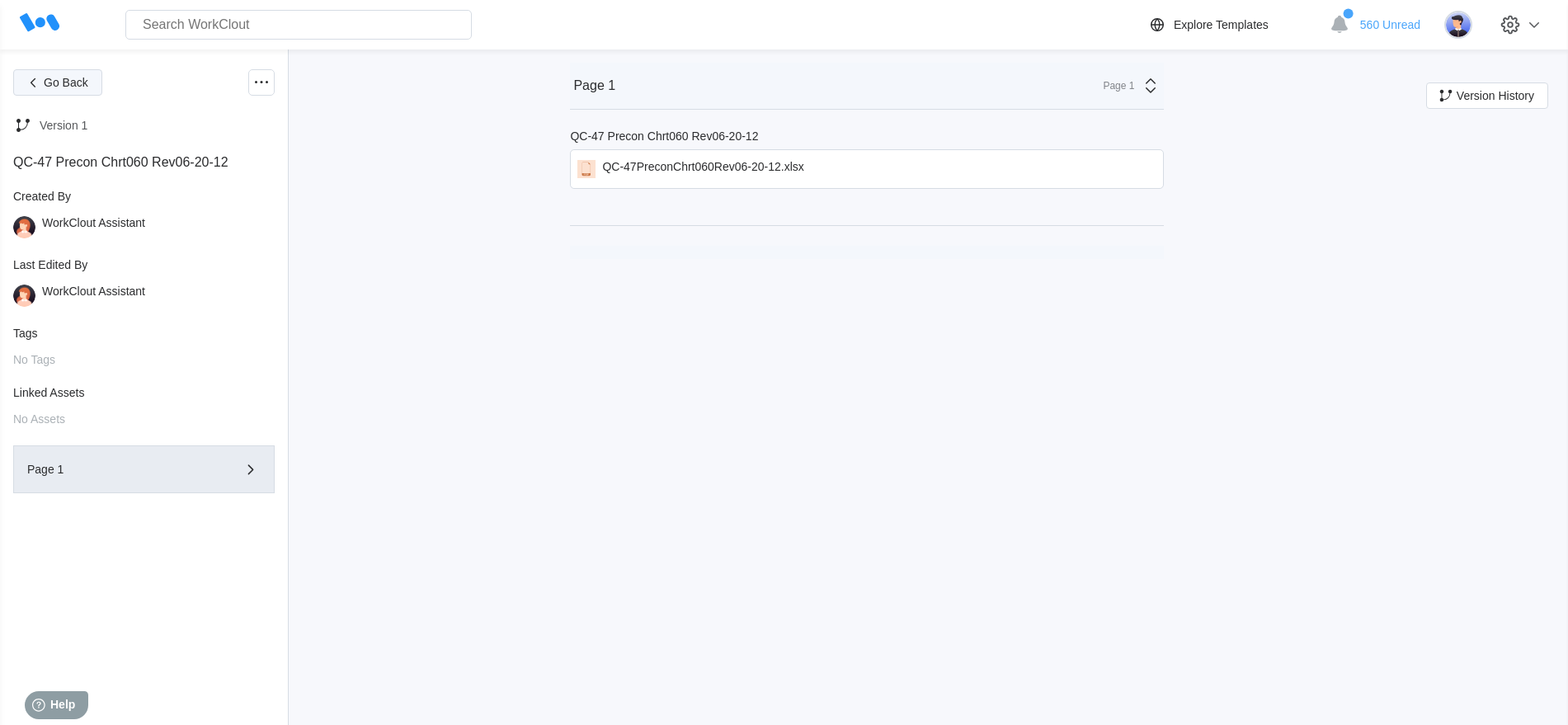 click 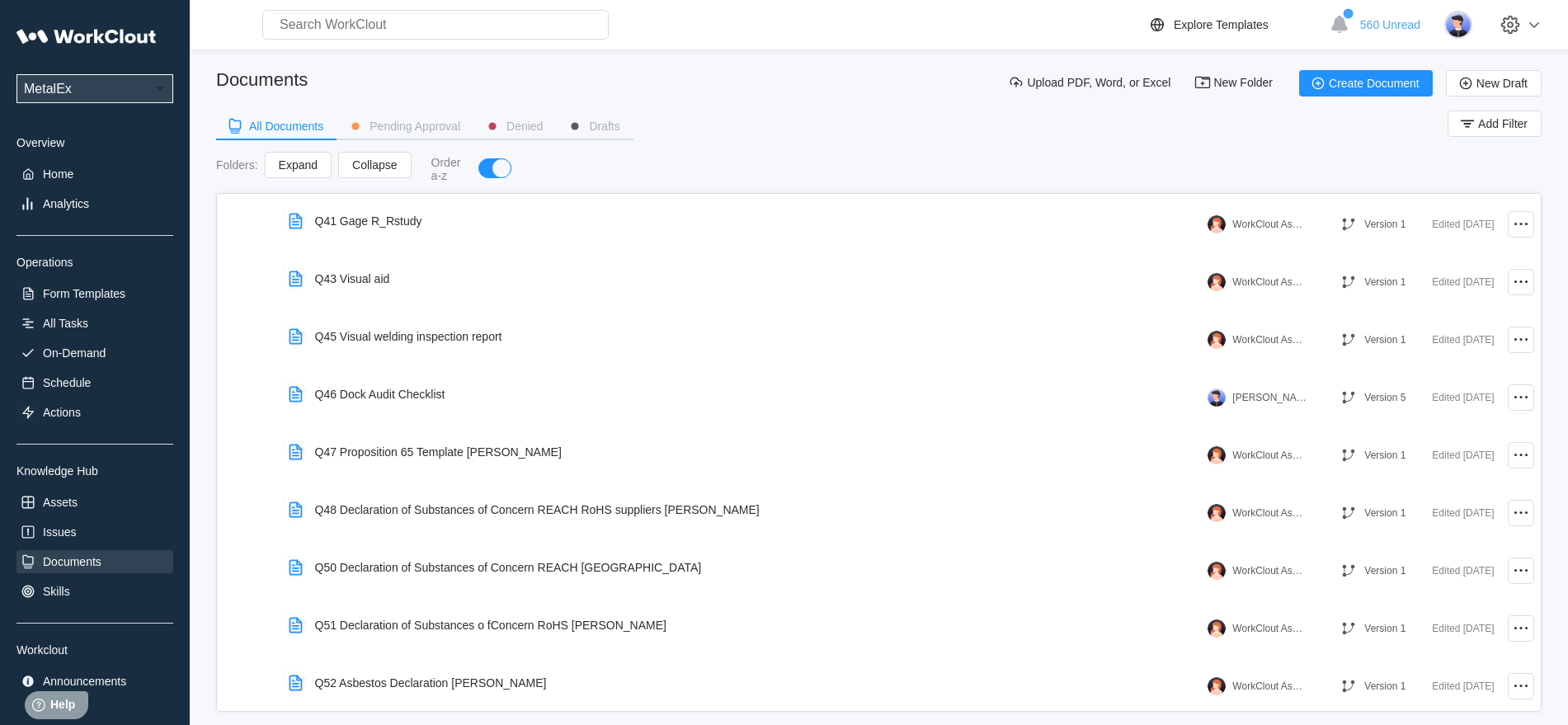 scroll, scrollTop: 2681, scrollLeft: 0, axis: vertical 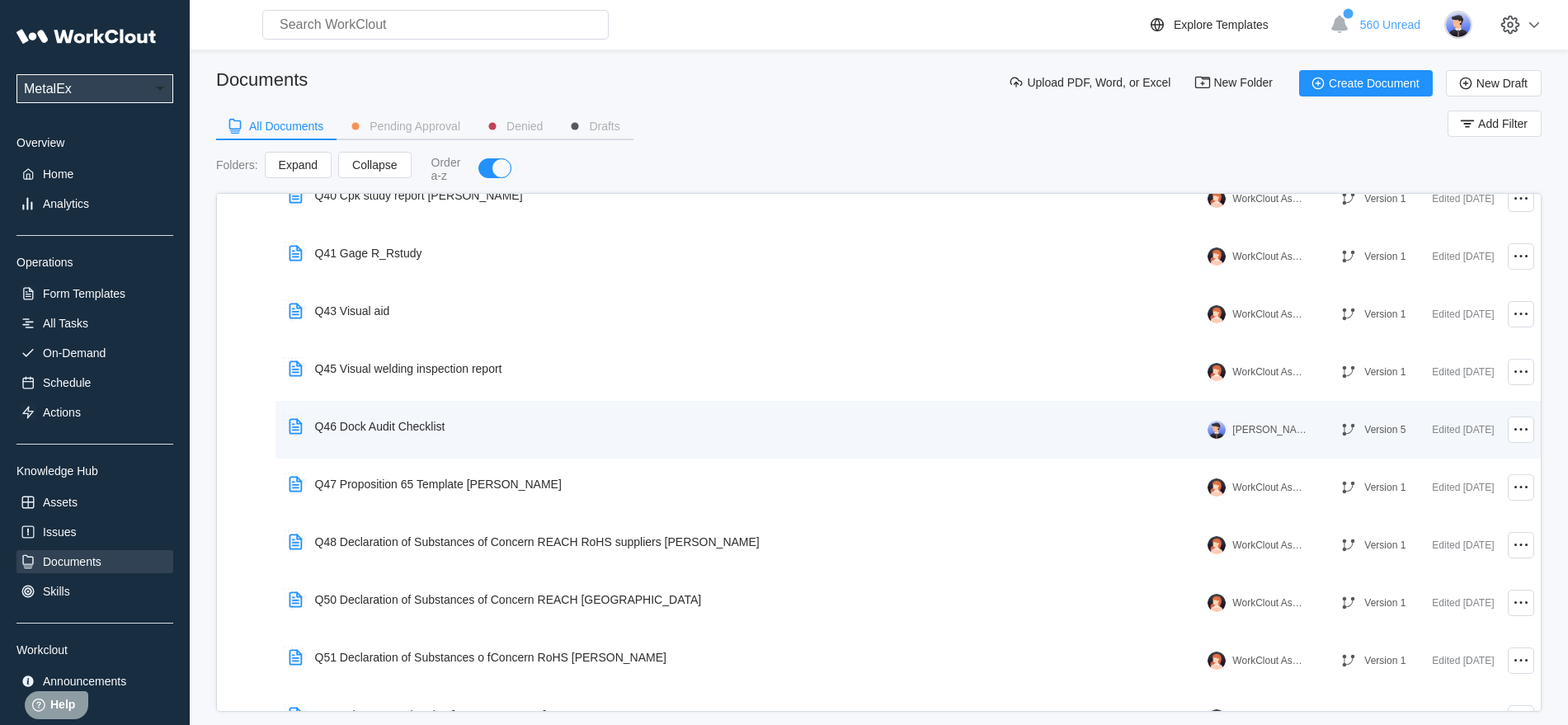 click on "Q46 Dock Audit Checklist" at bounding box center (380, 426) 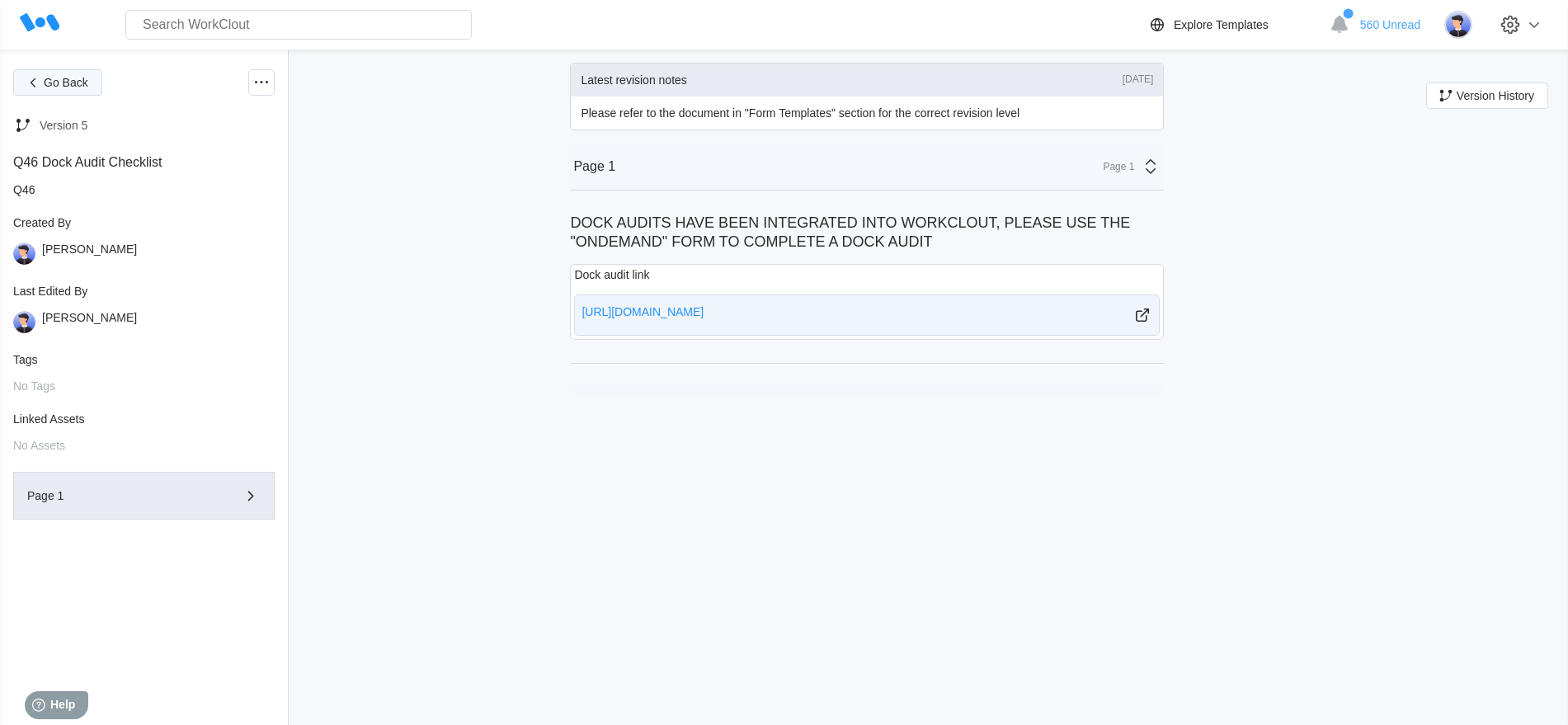 click on "Go Back" at bounding box center (66, 82) 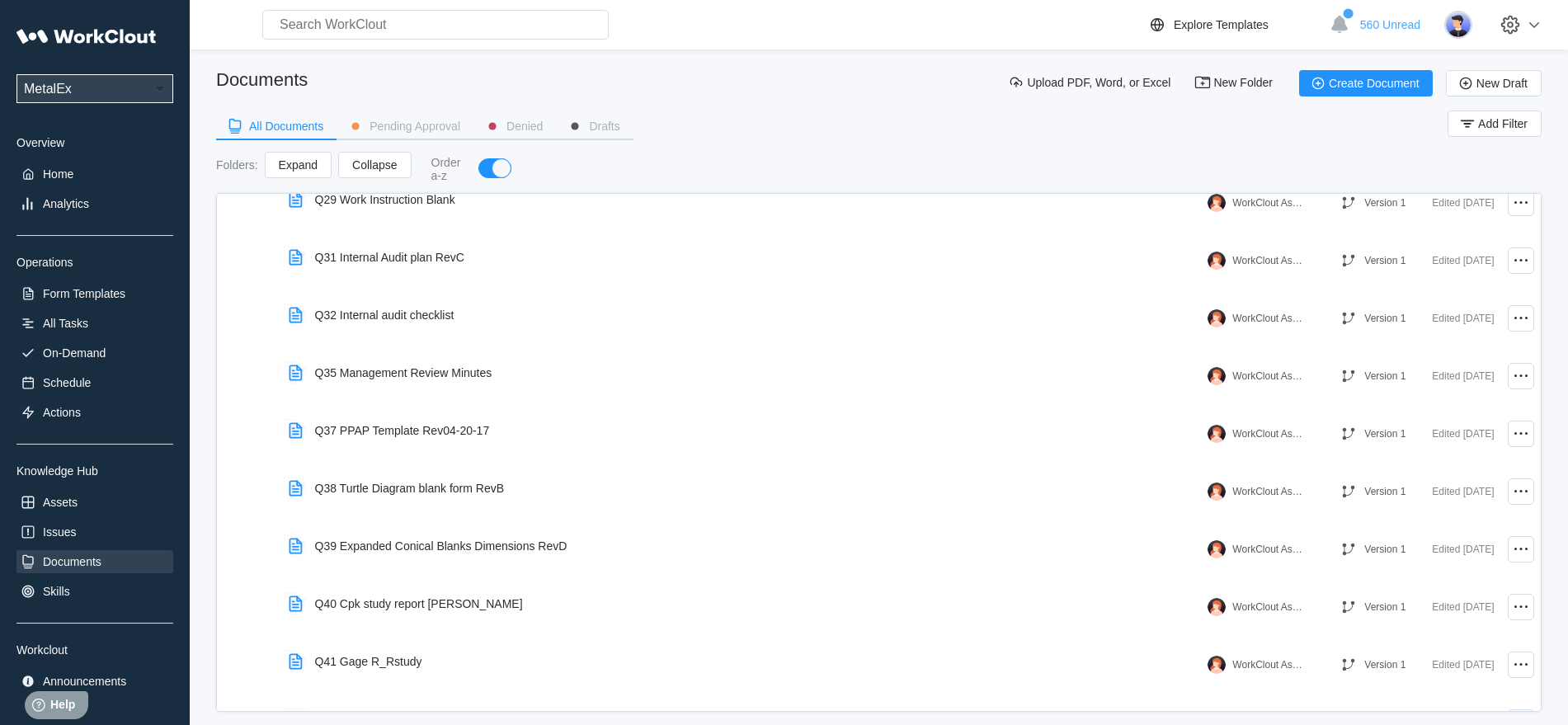 scroll, scrollTop: 2268, scrollLeft: 0, axis: vertical 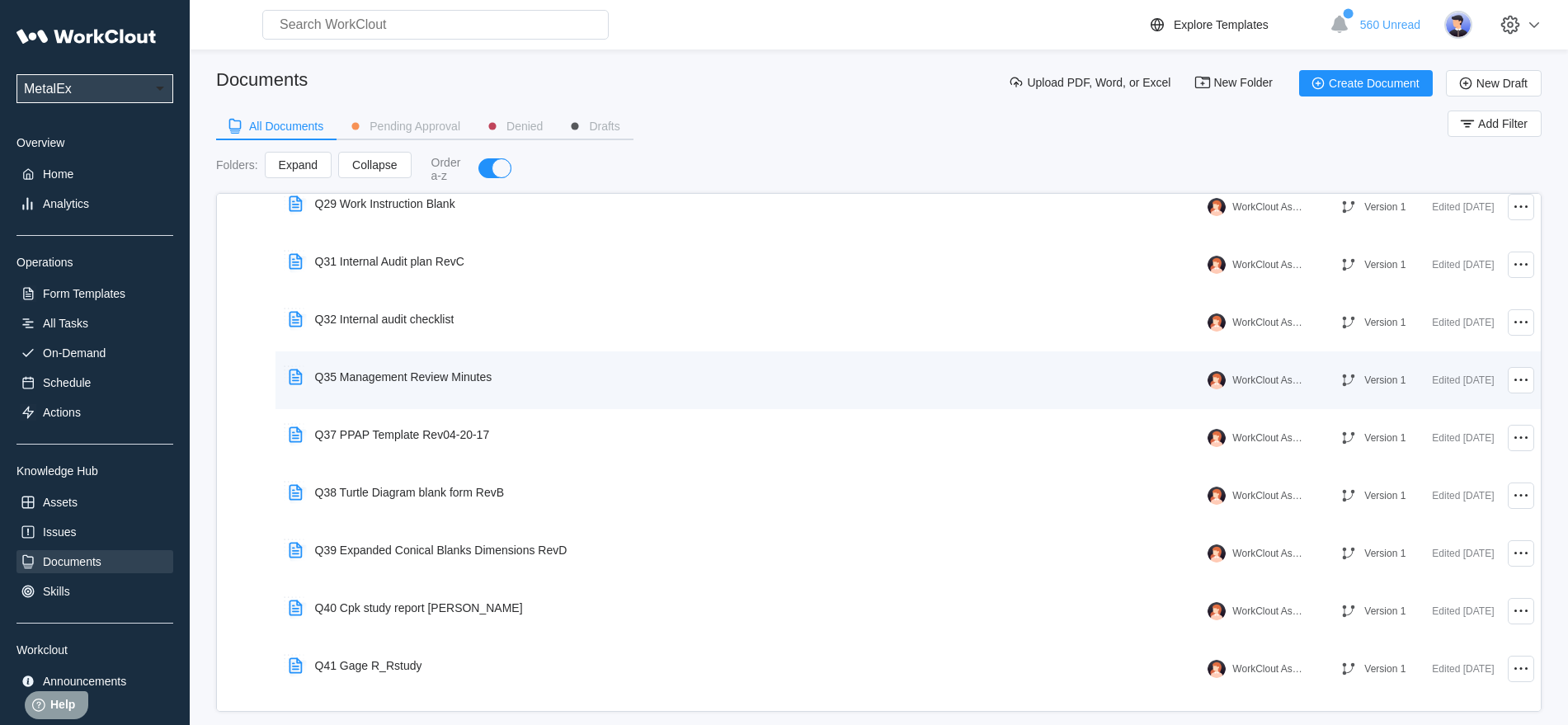 click on "Q35 Management Review Minutes" at bounding box center [403, 377] 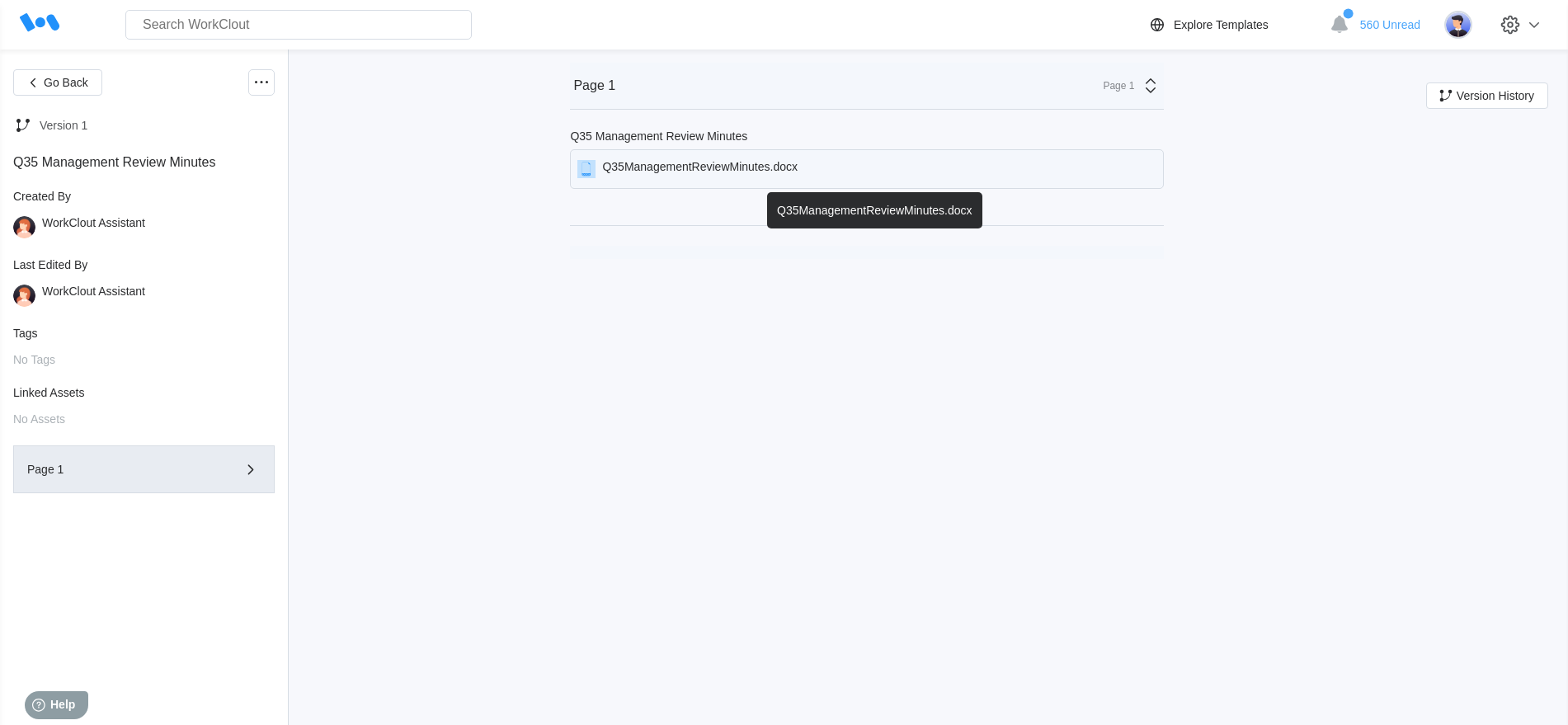 click on "Q35ManagementReviewMinutes.docx" at bounding box center (699, 169) 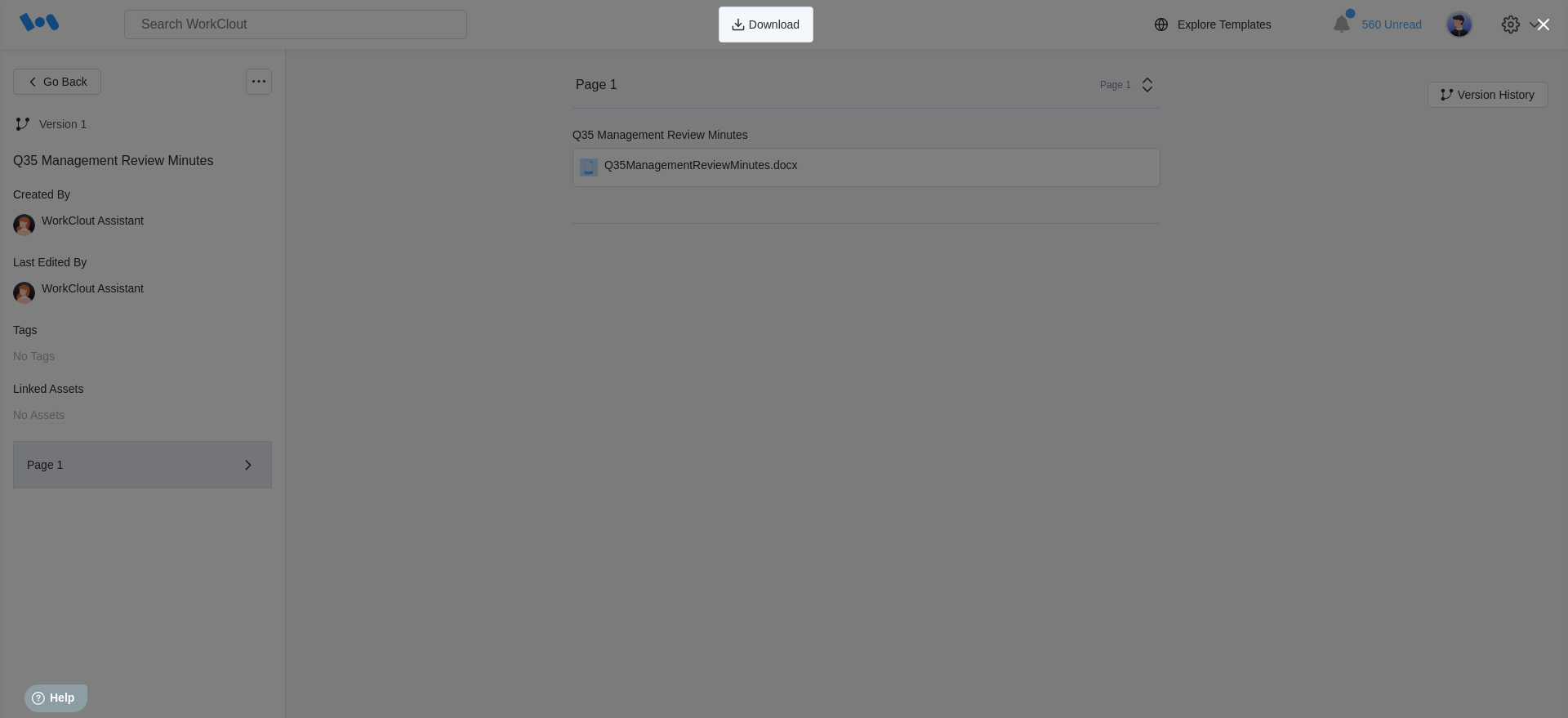 click on "Download" at bounding box center (774, 25) 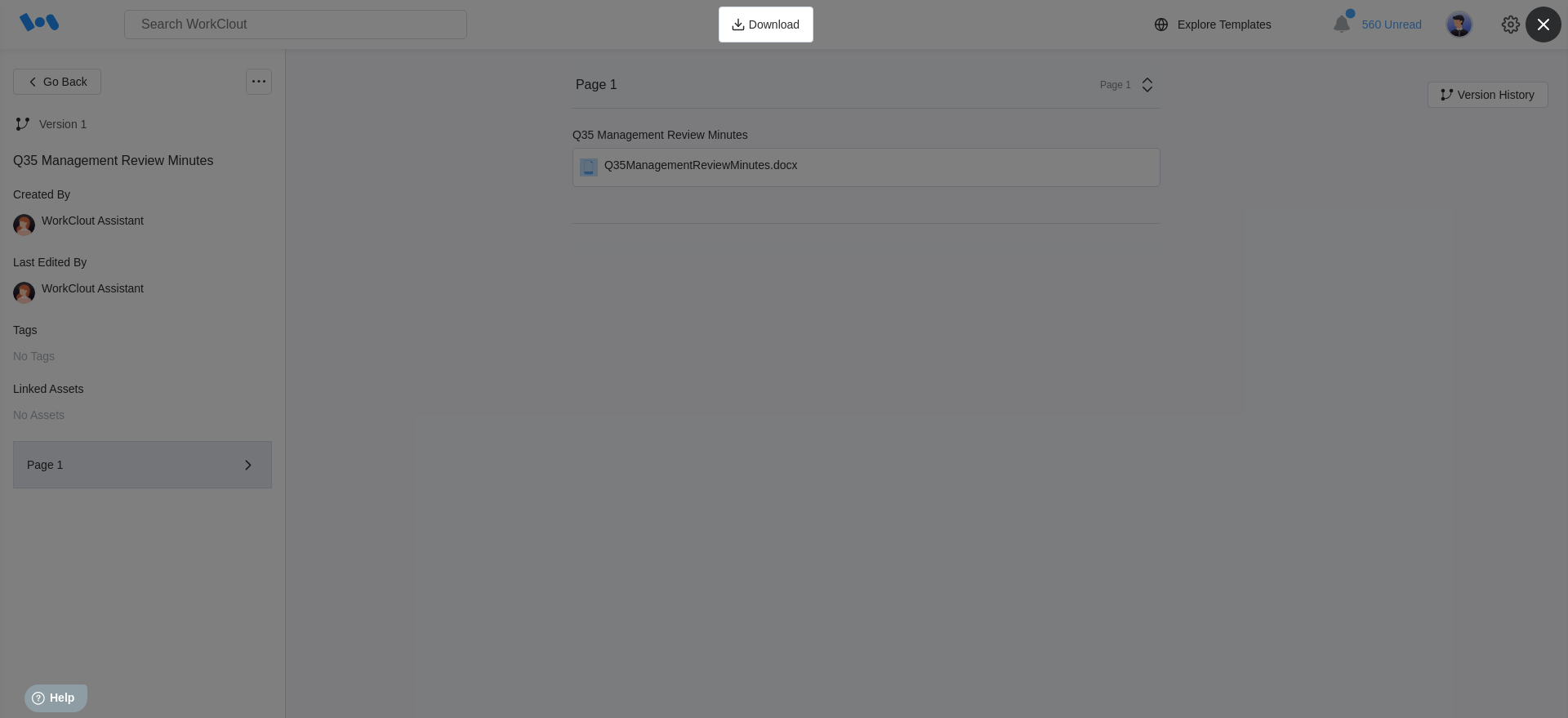 click 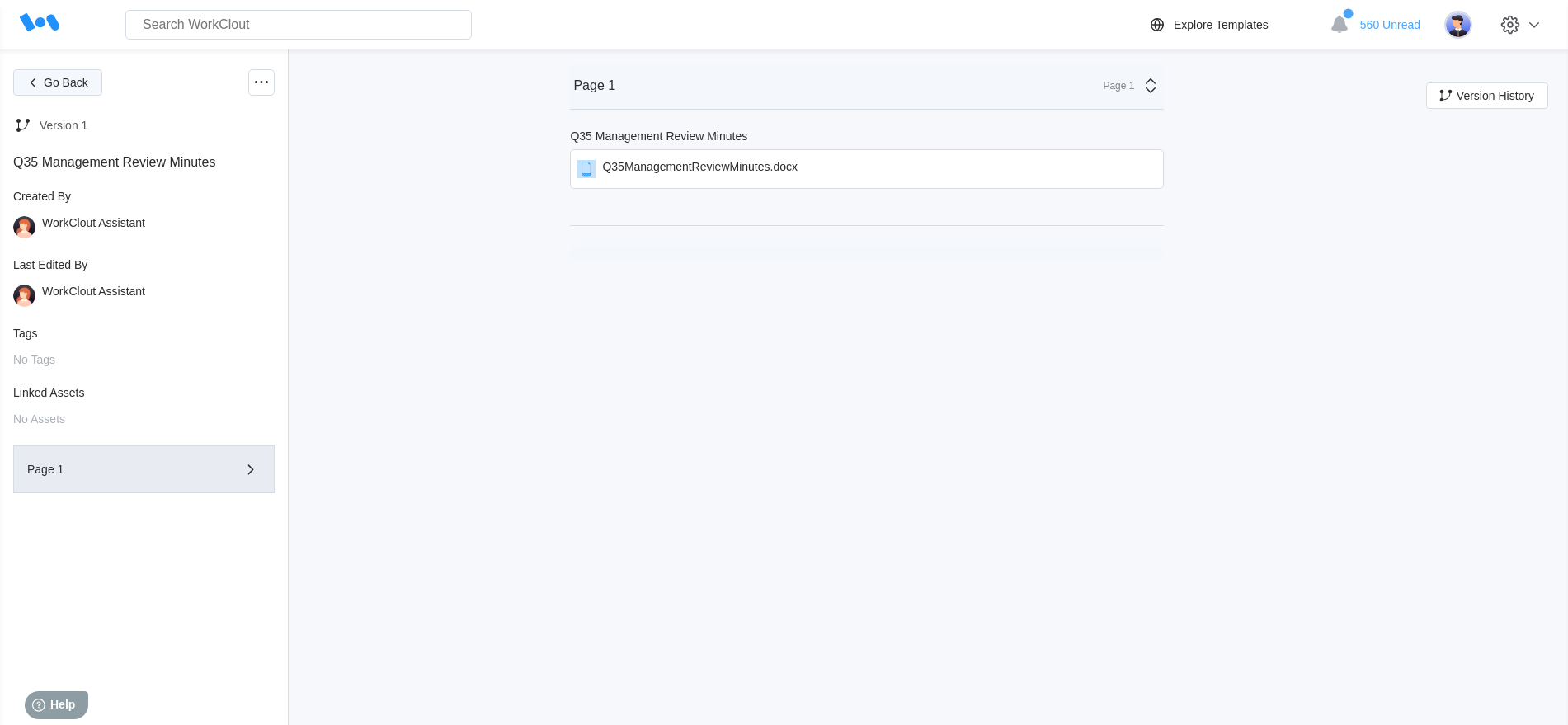 click on "Go Back" at bounding box center (66, 82) 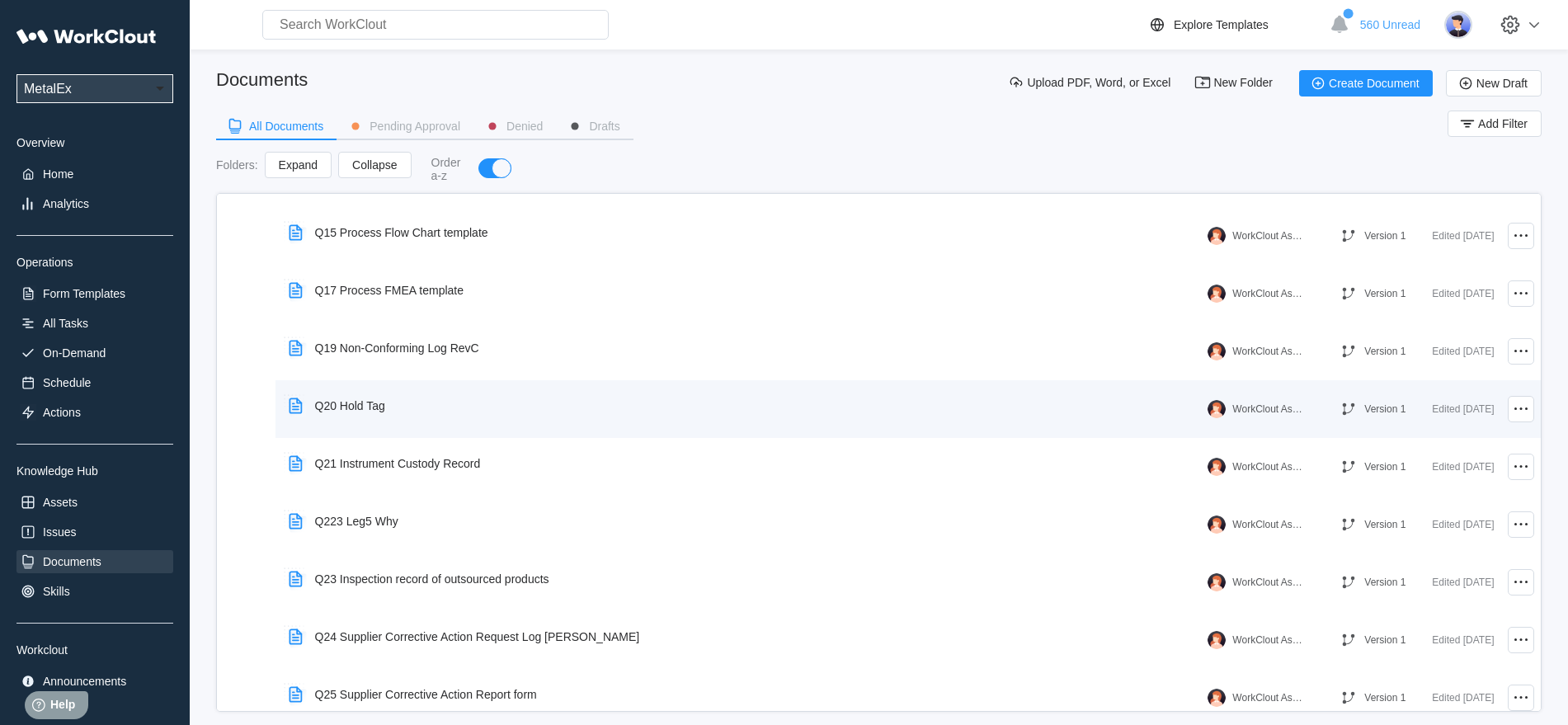 scroll, scrollTop: 1650, scrollLeft: 0, axis: vertical 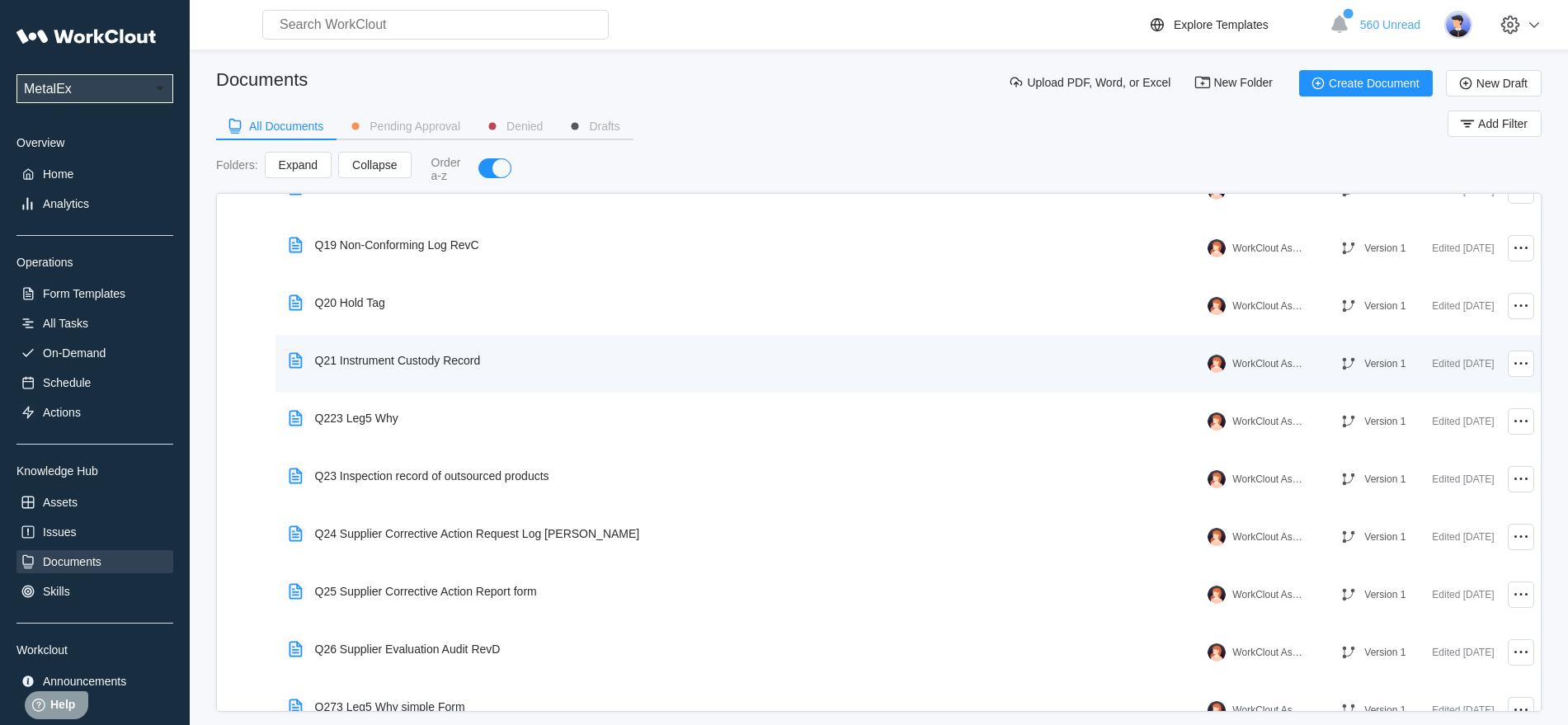 click on "Q21 Instrument Custody Record" at bounding box center (398, 360) 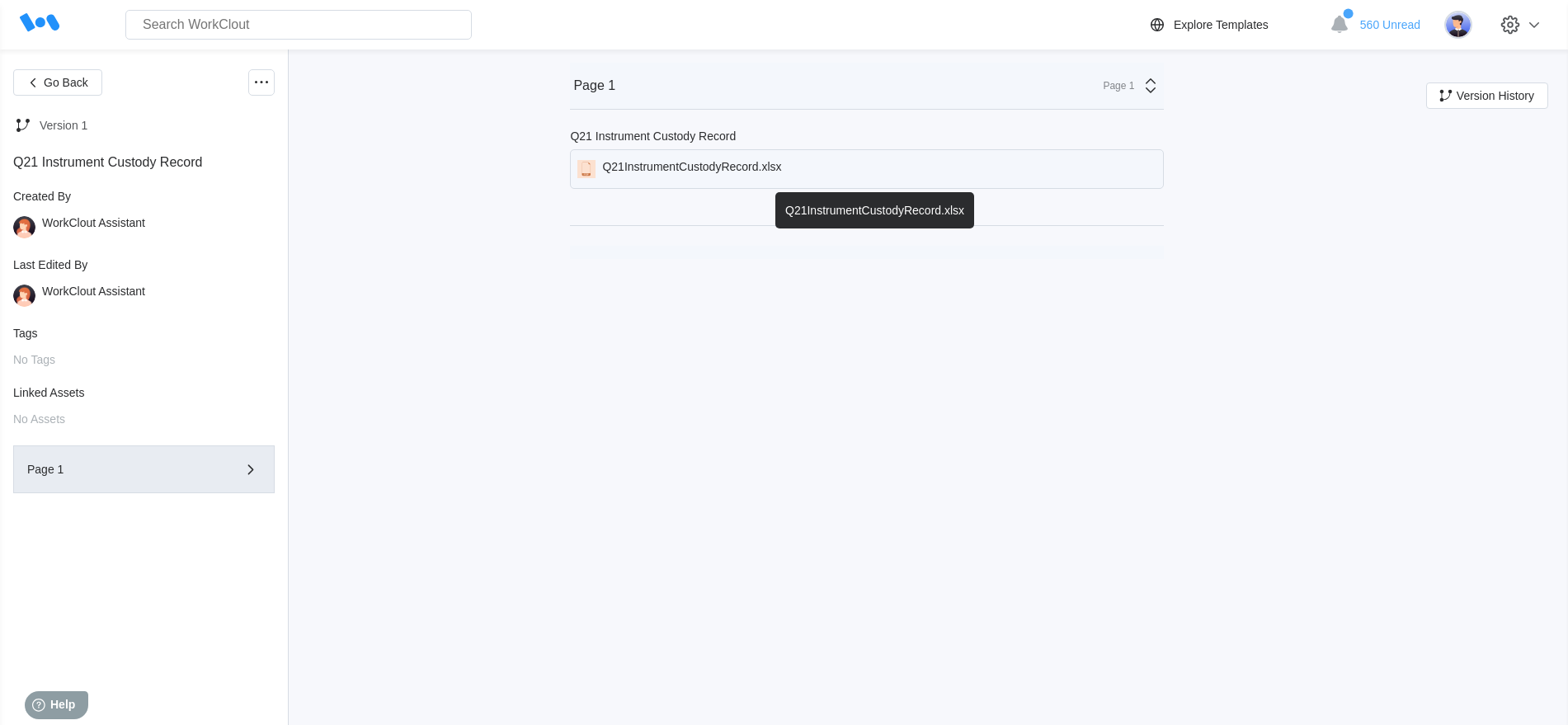 click on "Q21InstrumentCustodyRecord.xlsx" at bounding box center [691, 169] 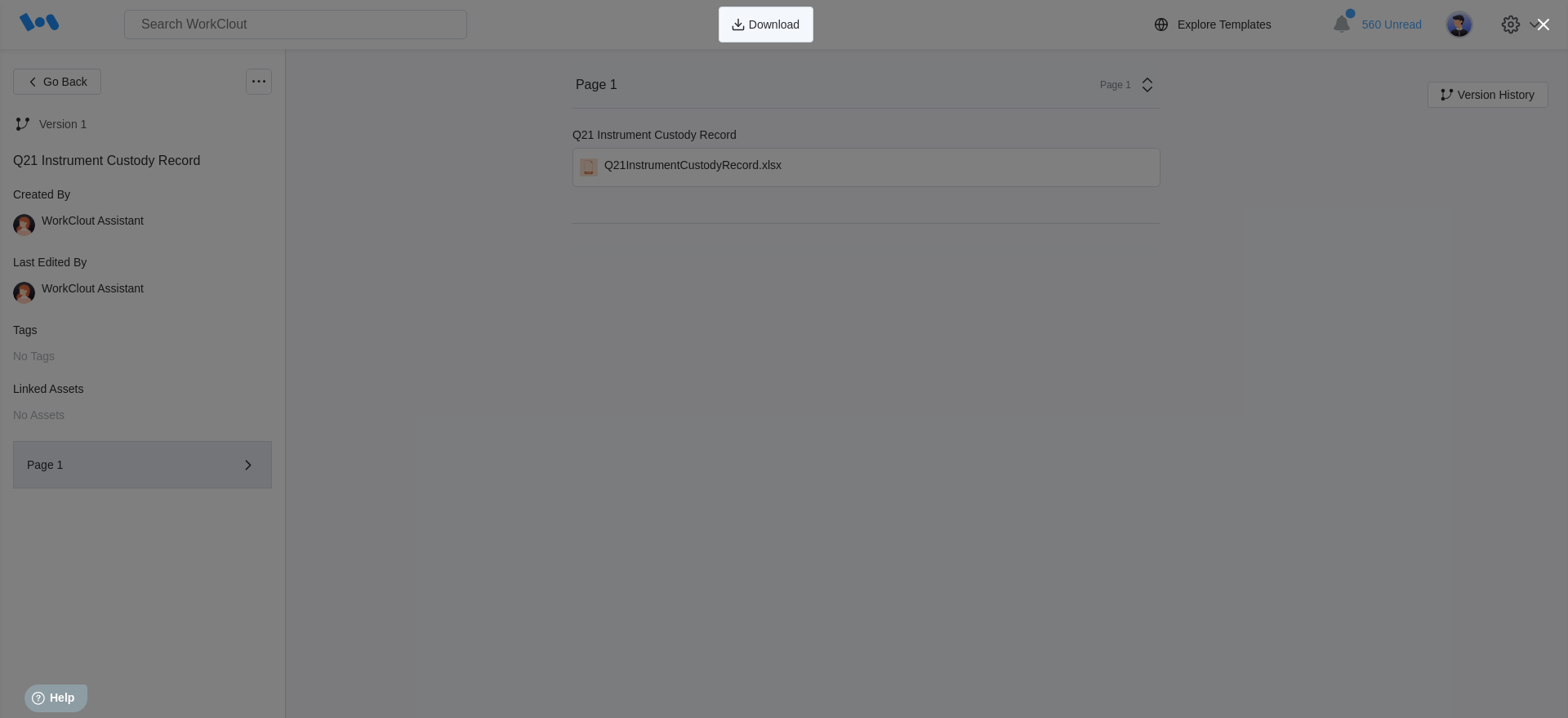 click on "Download" at bounding box center [774, 25] 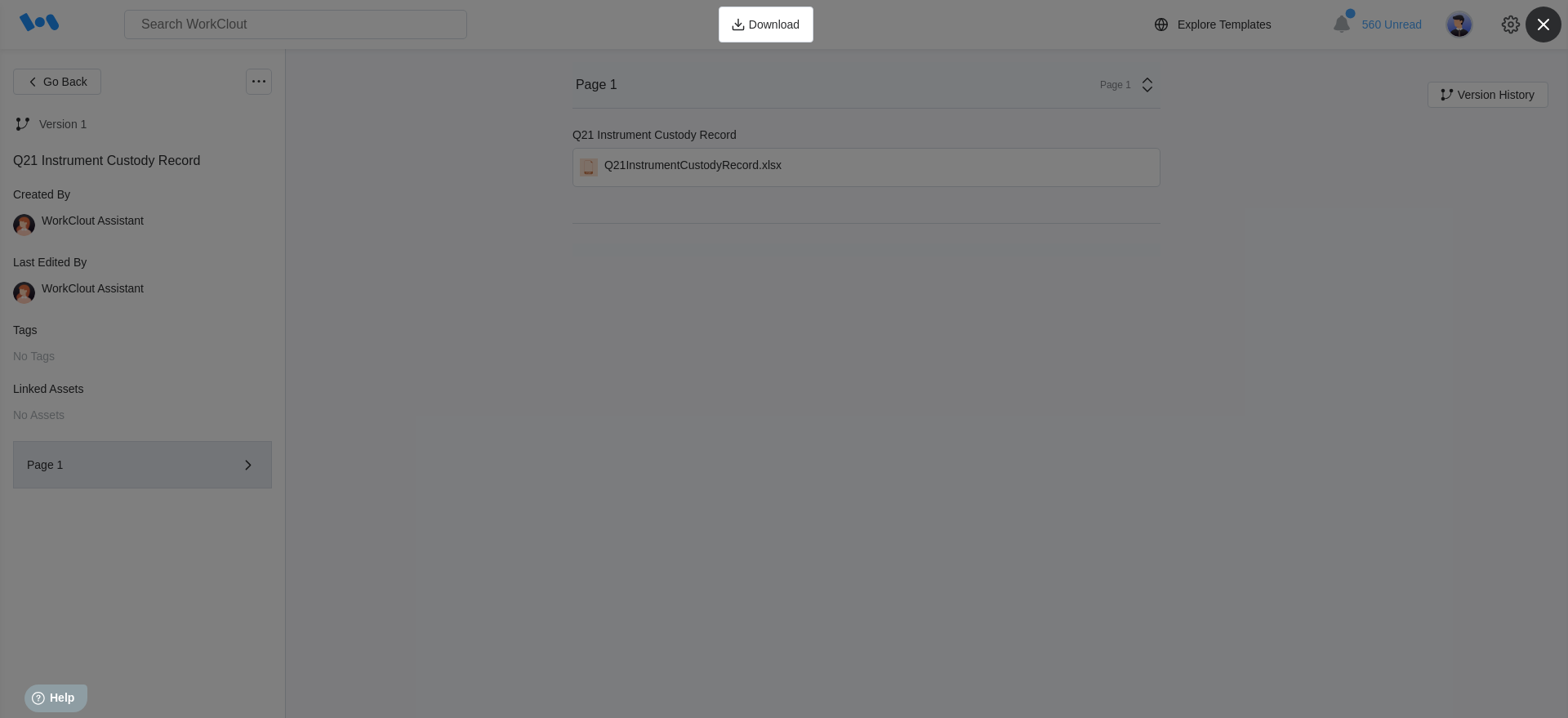 click 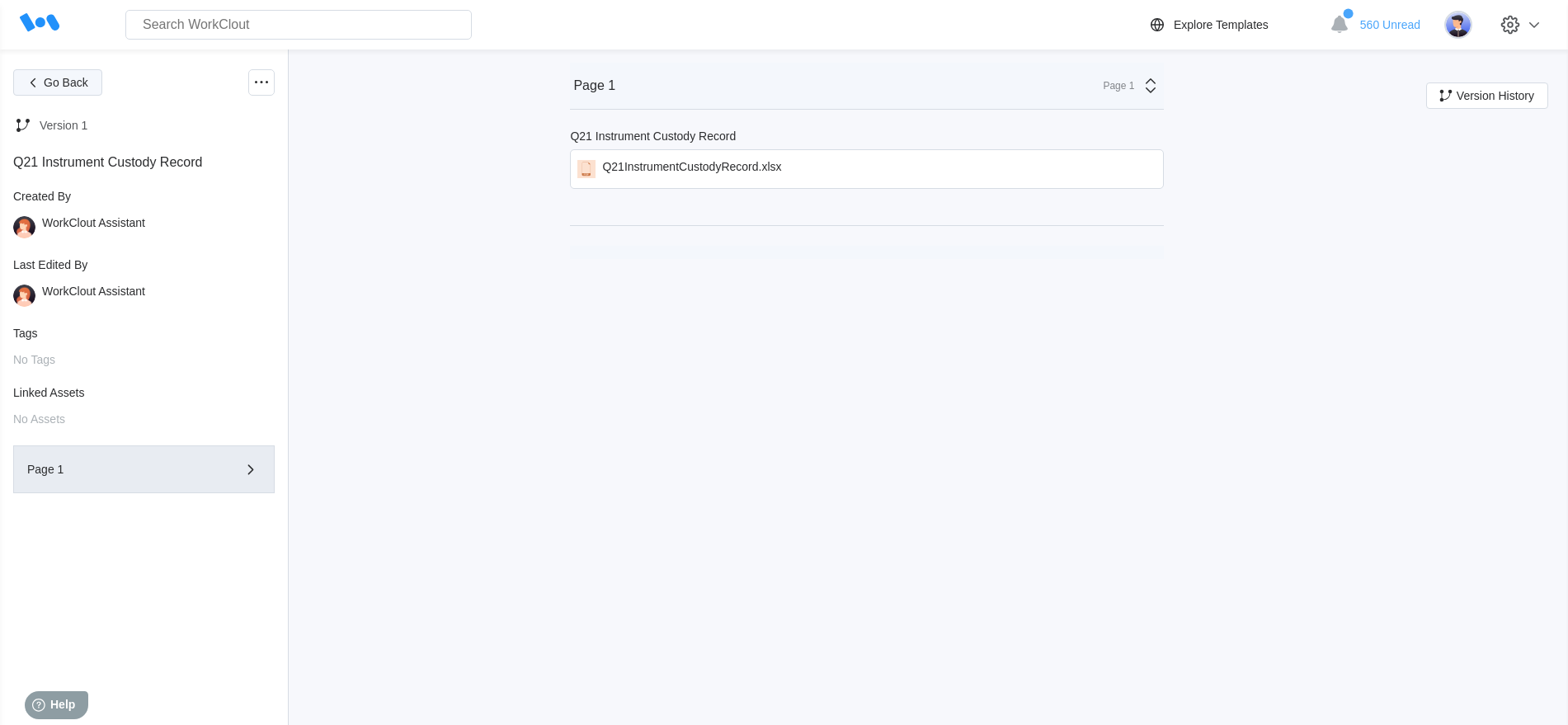 click on "Go Back" at bounding box center (66, 82) 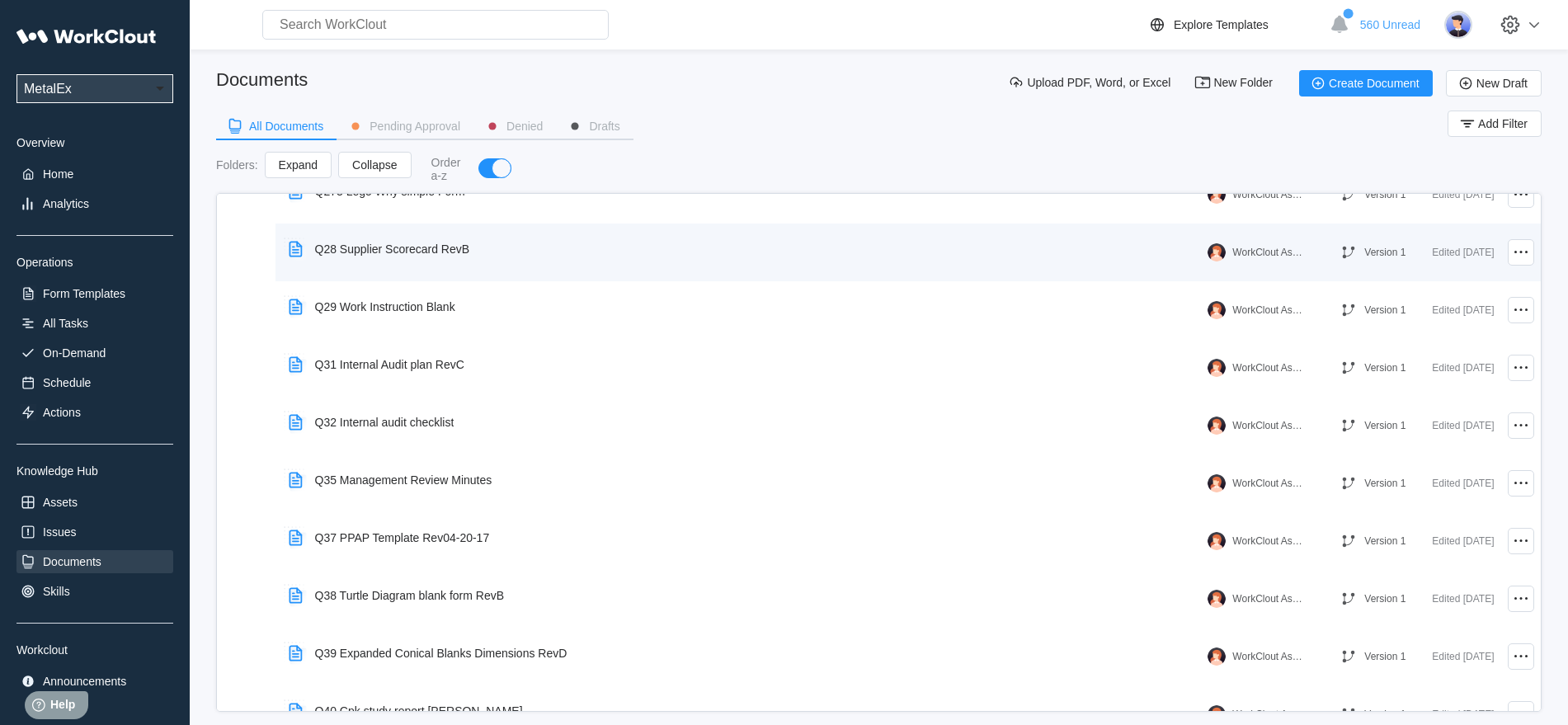 scroll, scrollTop: 2268, scrollLeft: 0, axis: vertical 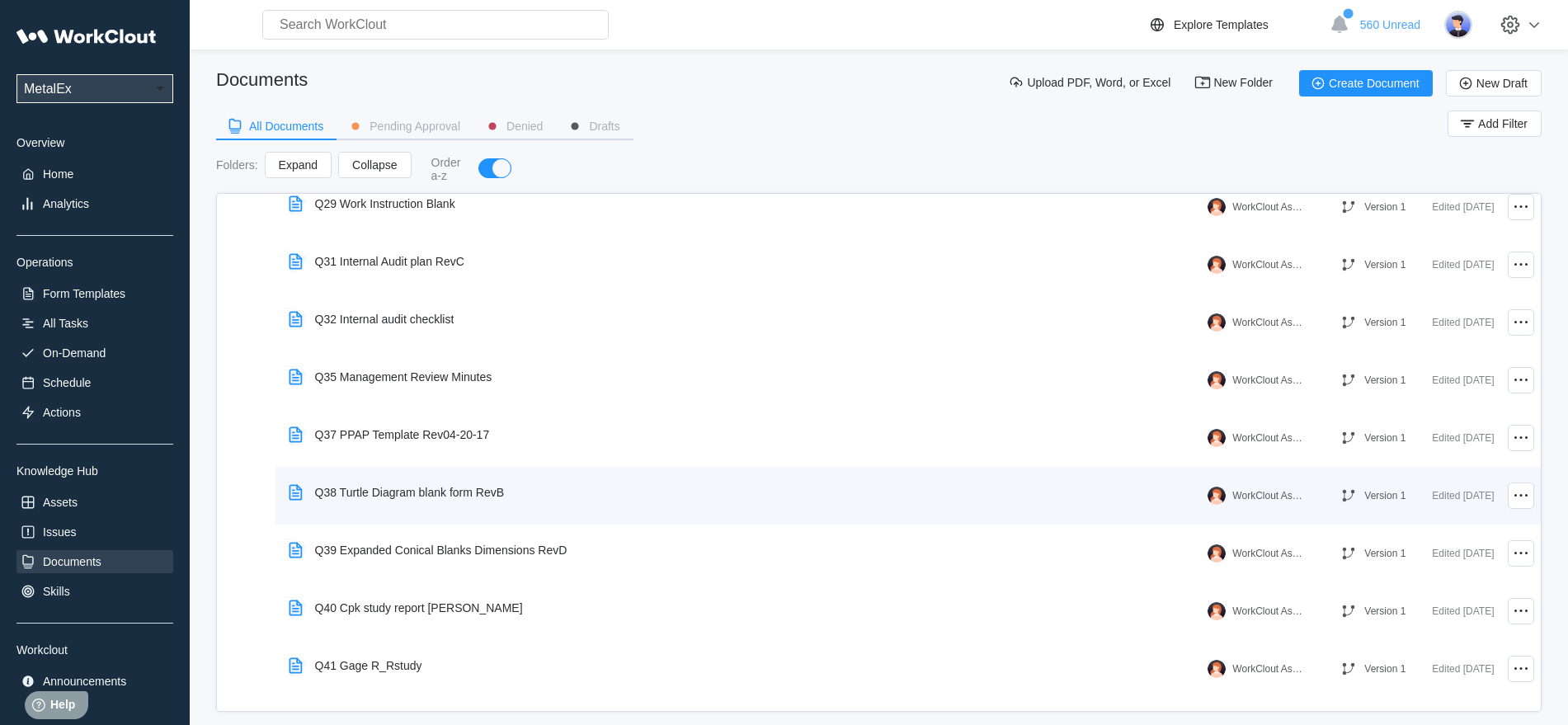 click on "Q38 Turtle Diagram blank form RevB" at bounding box center (410, 492) 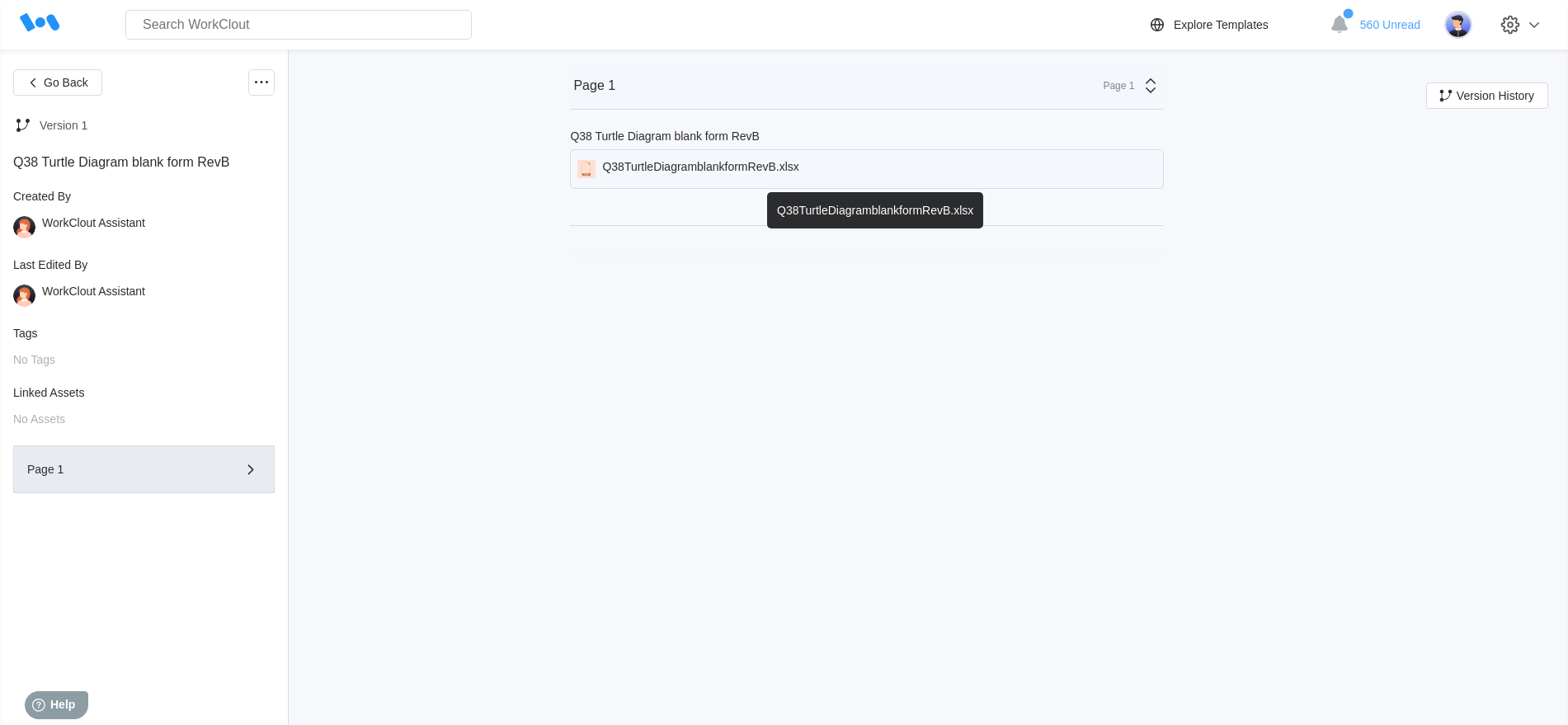 click on "Q38TurtleDiagramblankformRevB.xlsx" at bounding box center (700, 169) 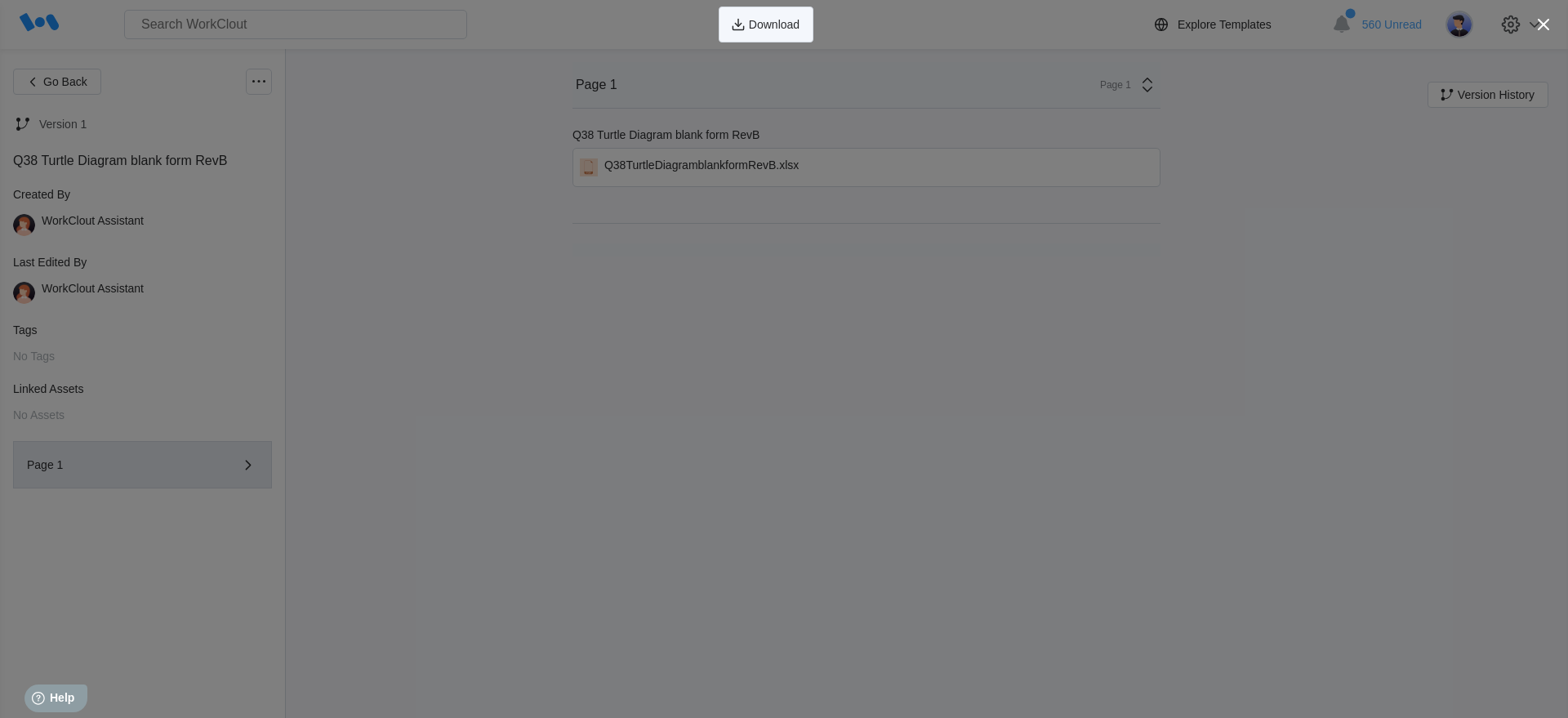 click on "Download" at bounding box center [774, 25] 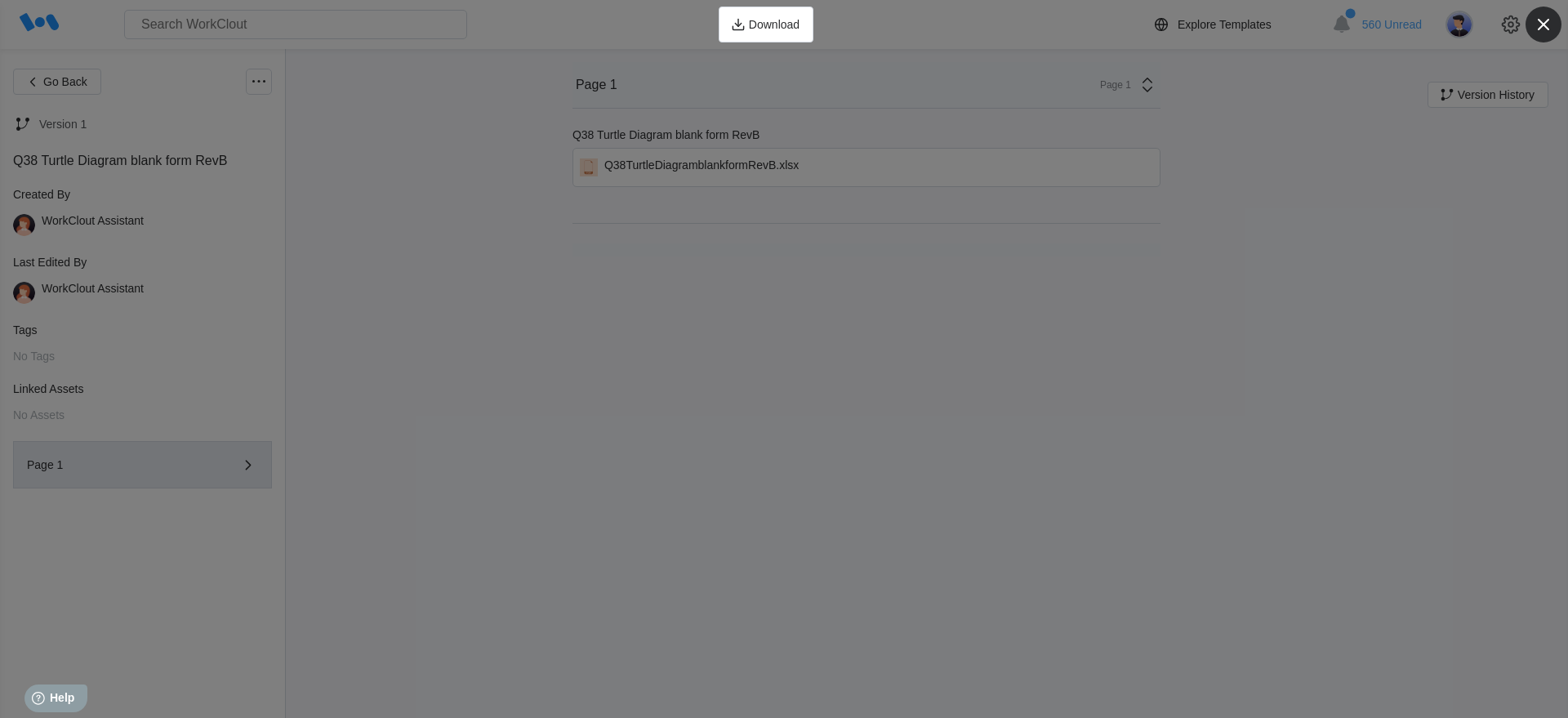 click 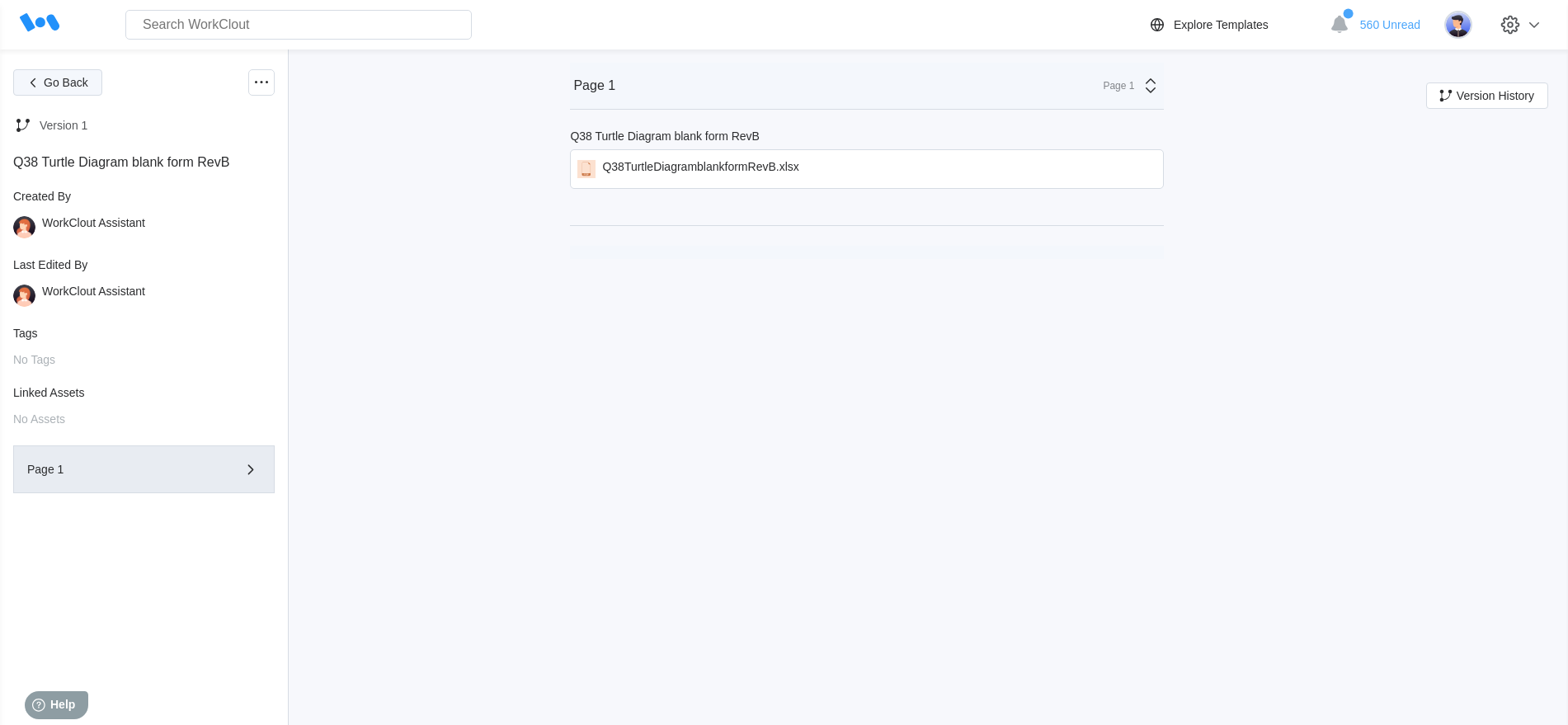 click on "Go Back" at bounding box center [66, 82] 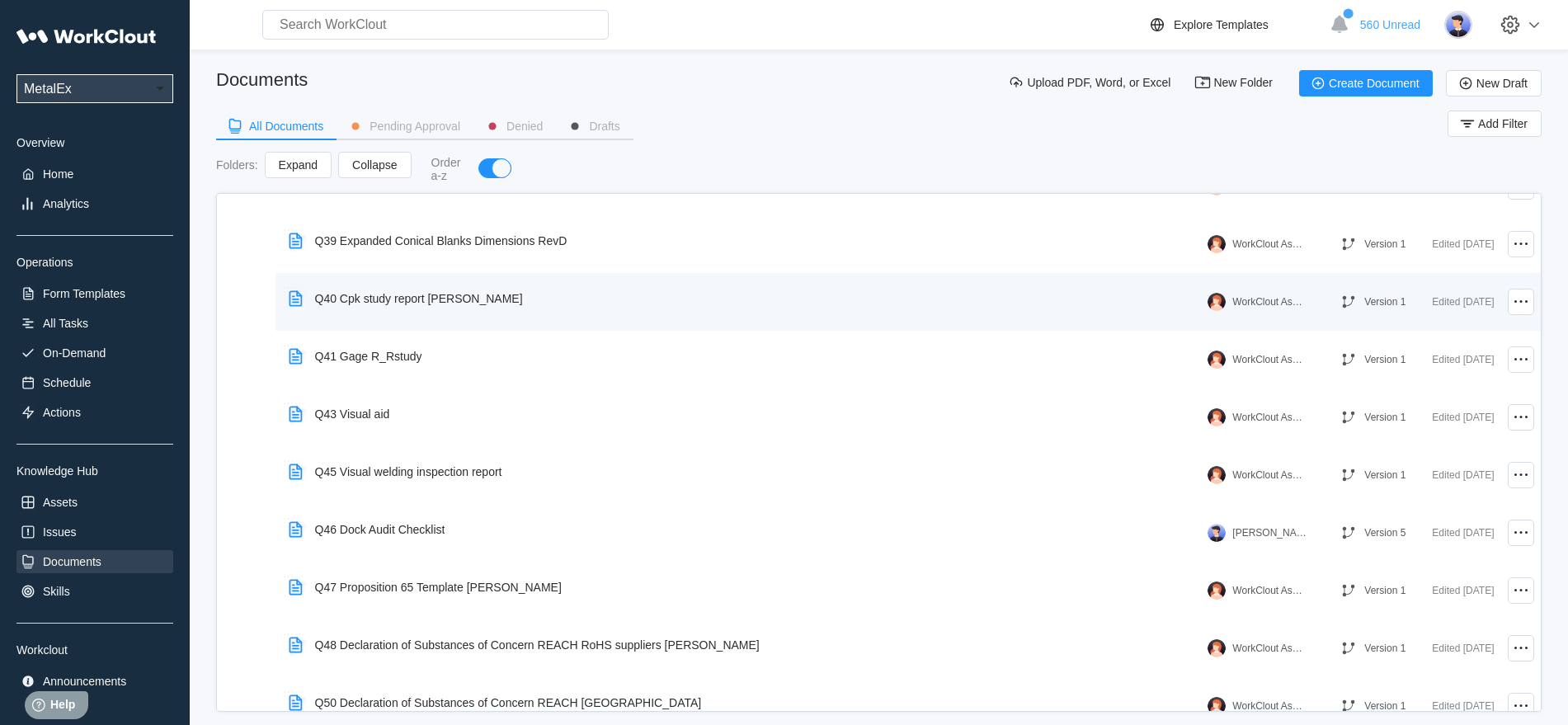scroll, scrollTop: 2681, scrollLeft: 0, axis: vertical 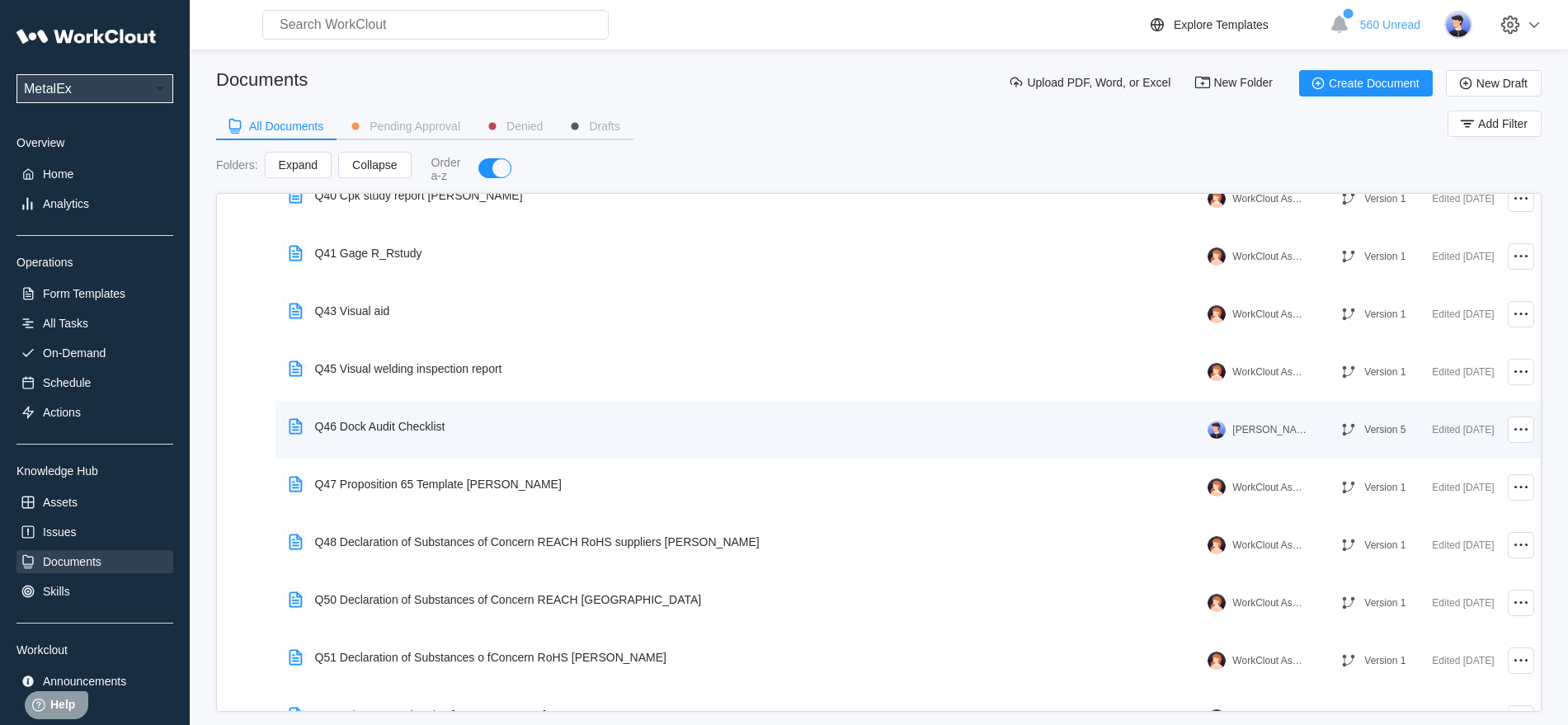 click on "Q46 Dock Audit Checklist" at bounding box center (380, 426) 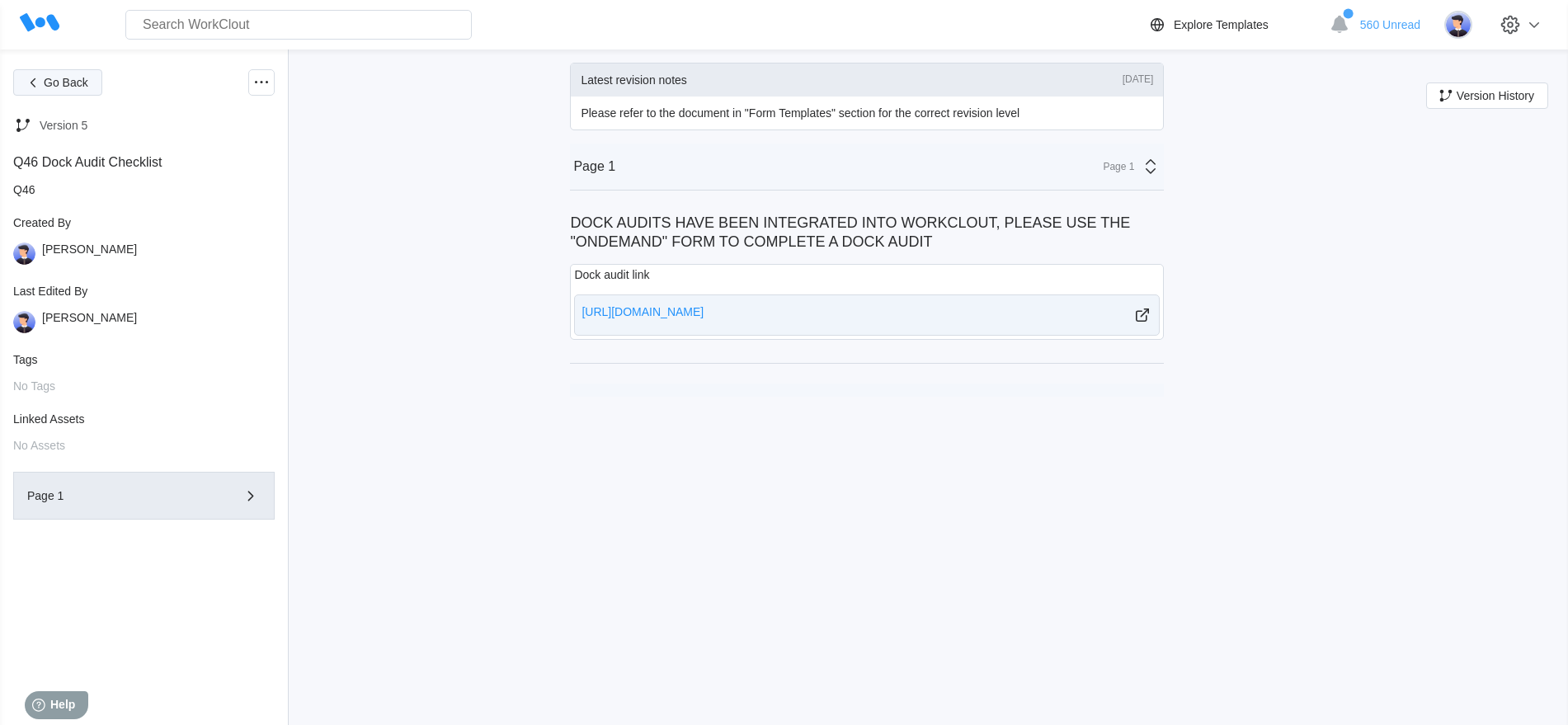 click on "Go Back" at bounding box center (58, 82) 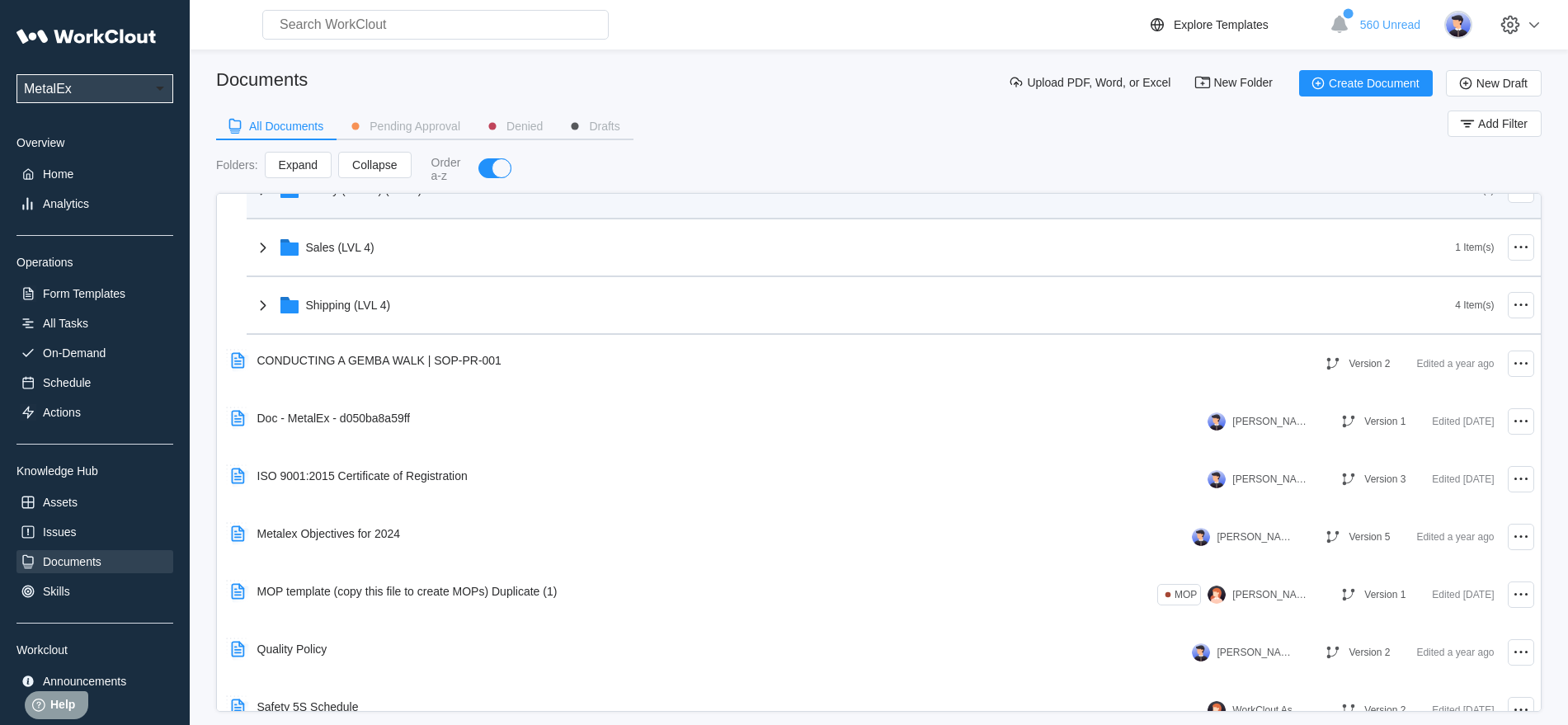 scroll, scrollTop: 4622, scrollLeft: 0, axis: vertical 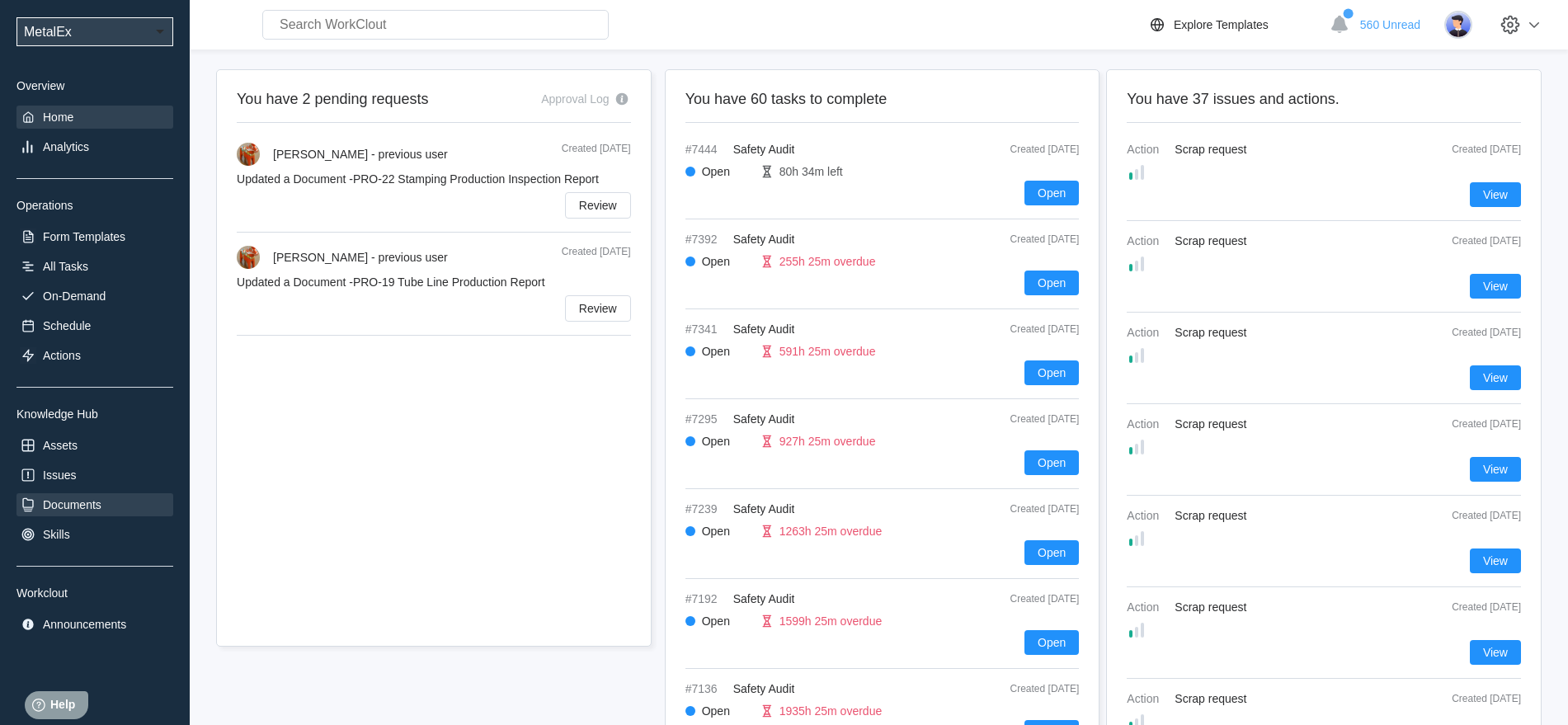 click on "Documents" at bounding box center [72, 505] 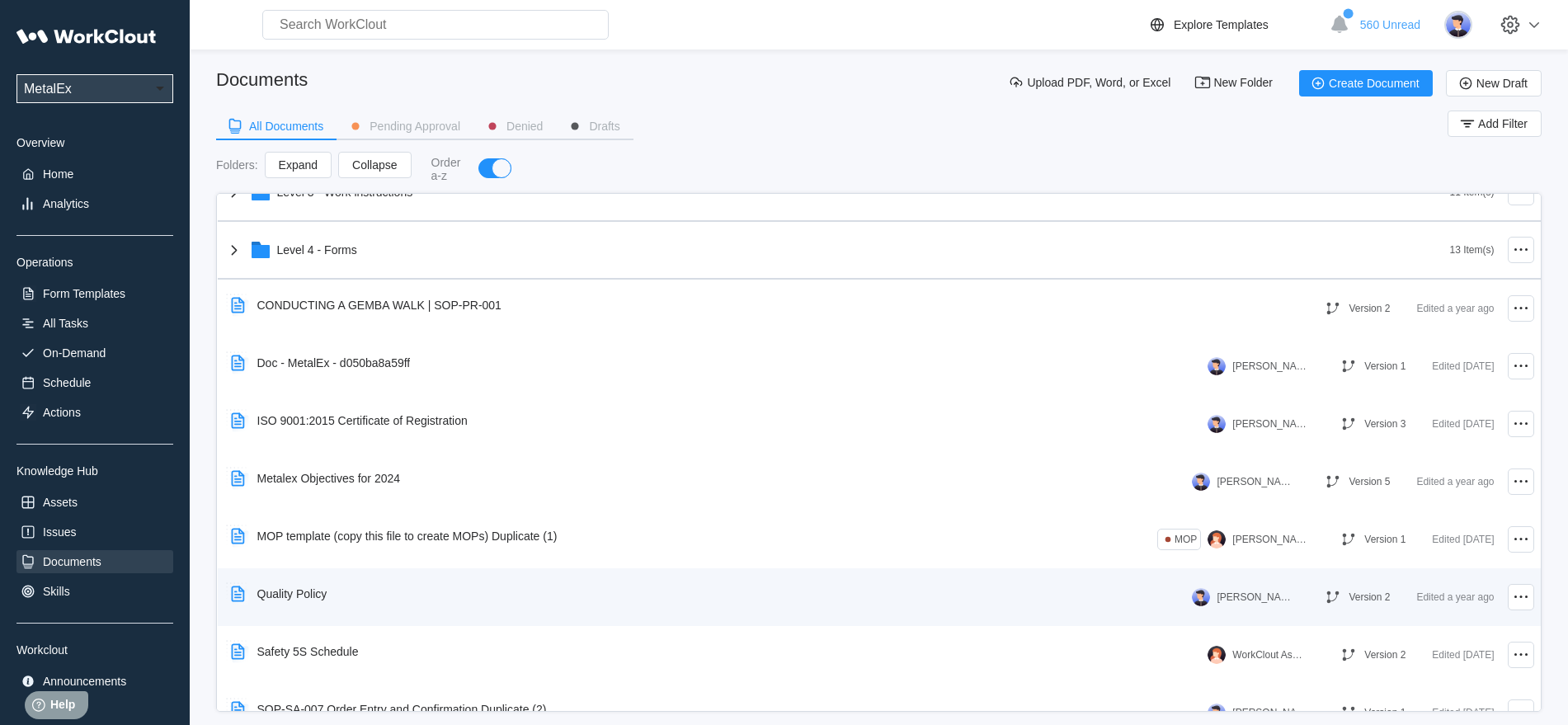 scroll, scrollTop: 177, scrollLeft: 0, axis: vertical 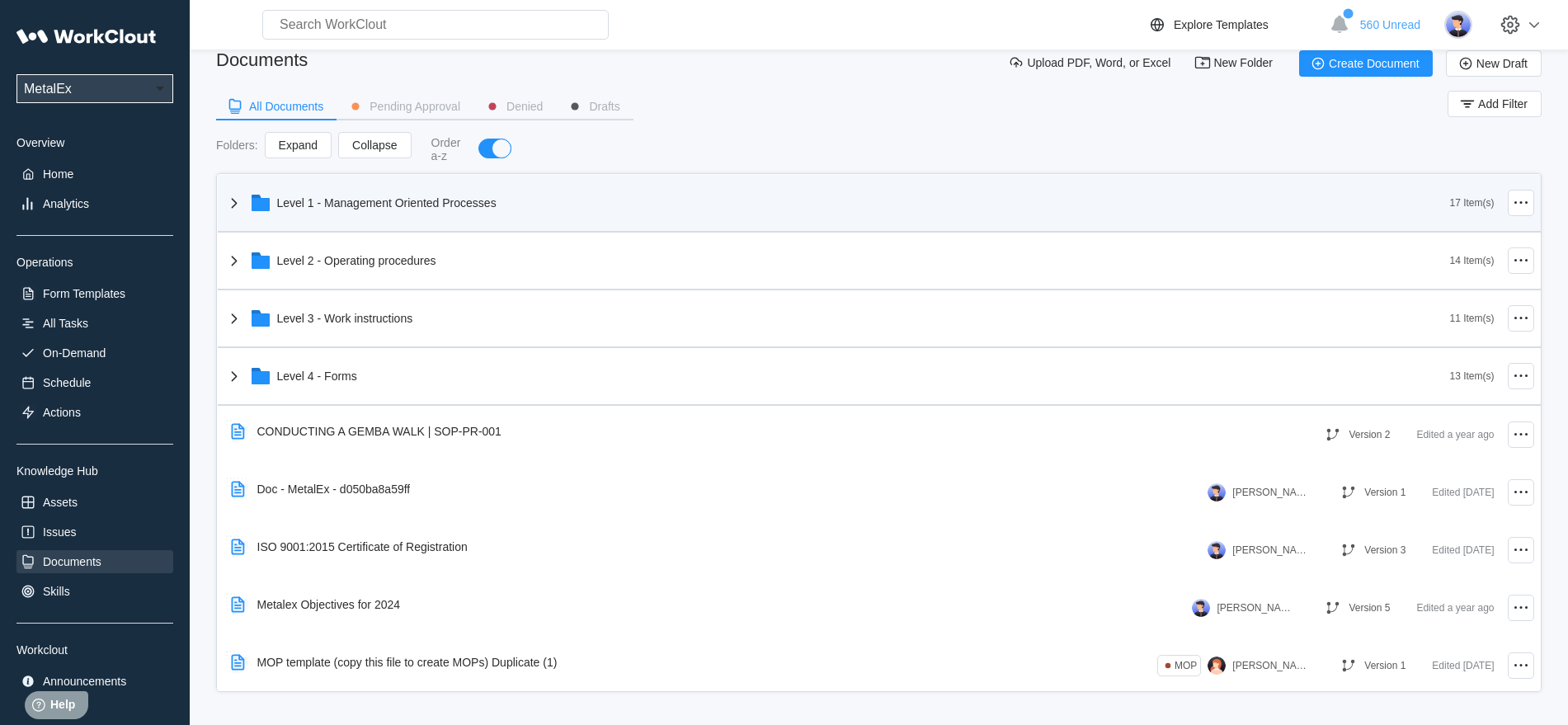 click on "Level 1 - Management Oriented Processes" at bounding box center [387, 203] 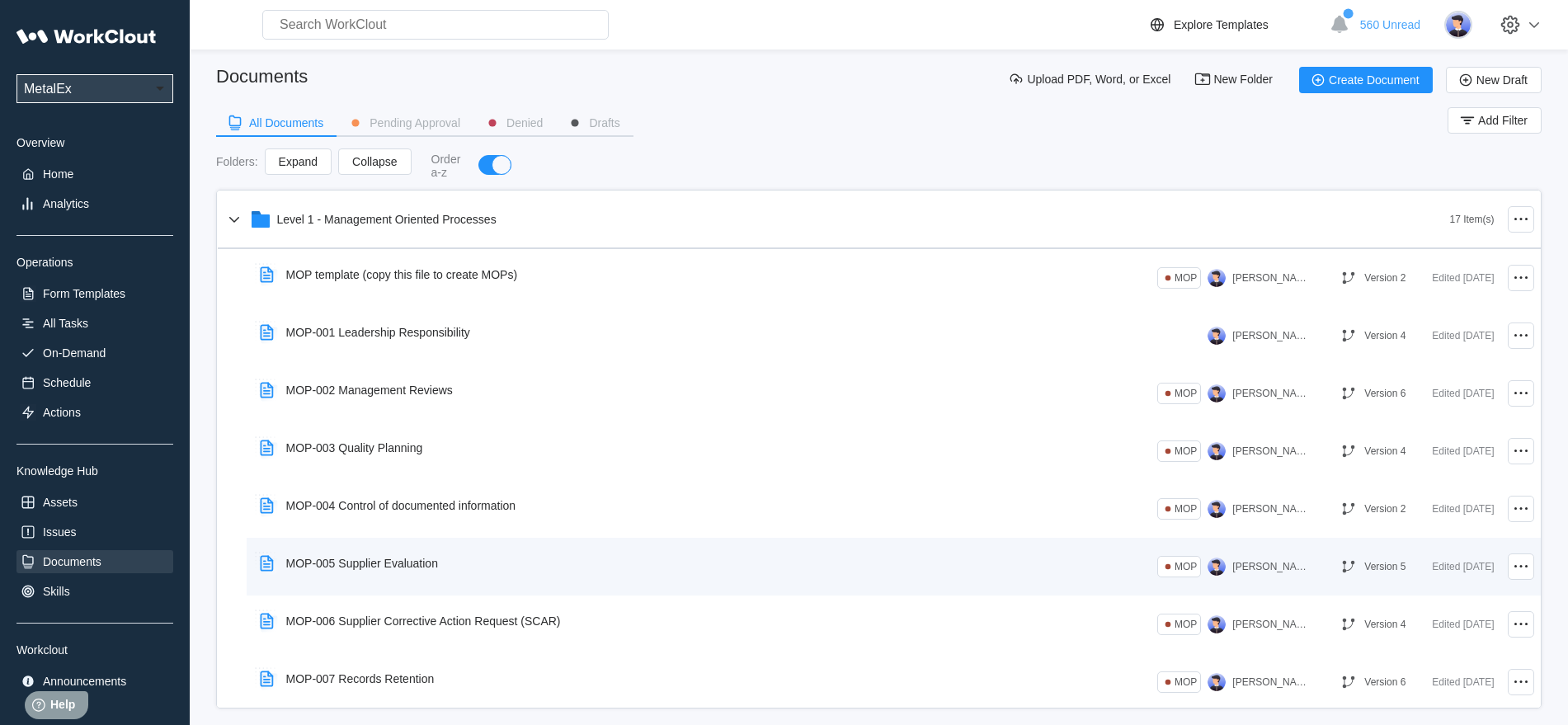 scroll, scrollTop: 0, scrollLeft: 0, axis: both 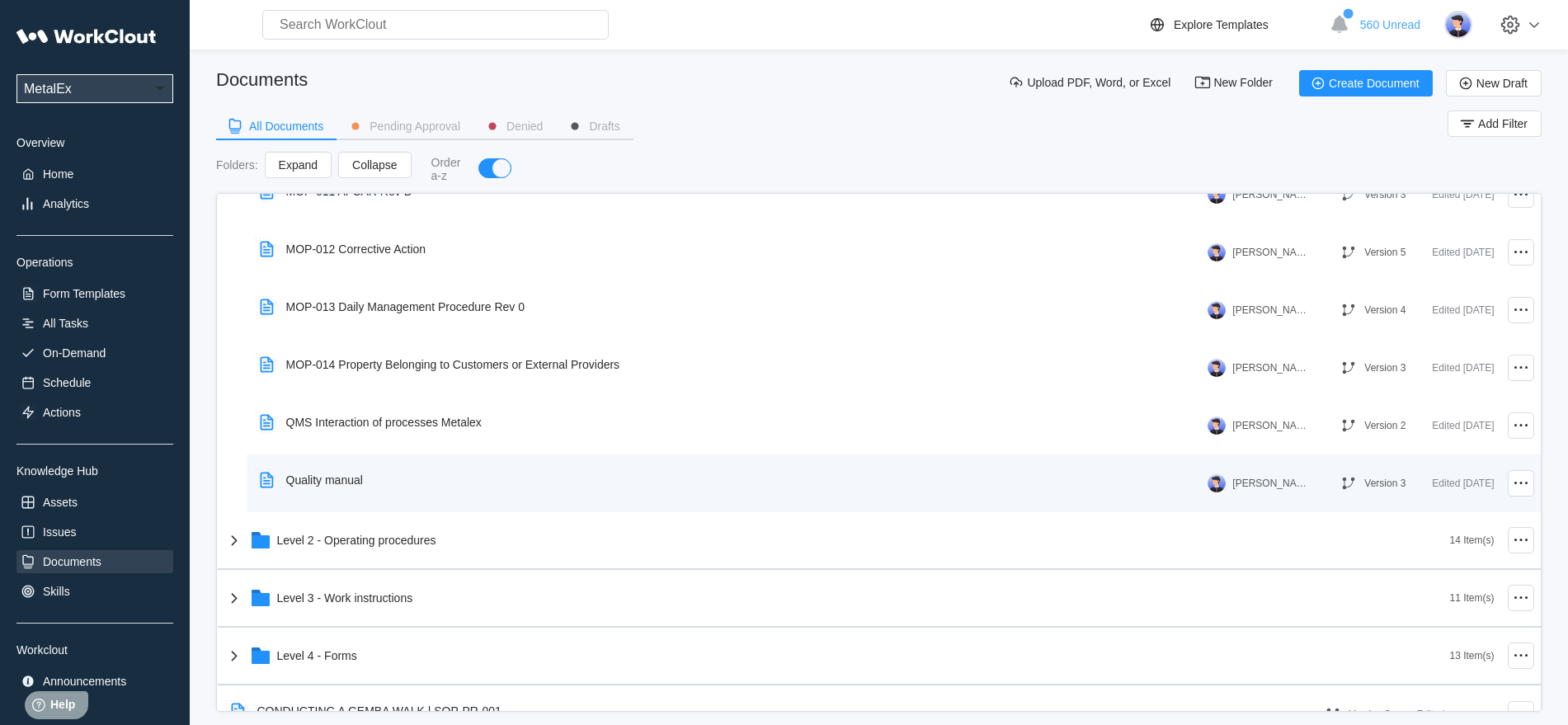 click on "Quality manual" at bounding box center (324, 480) 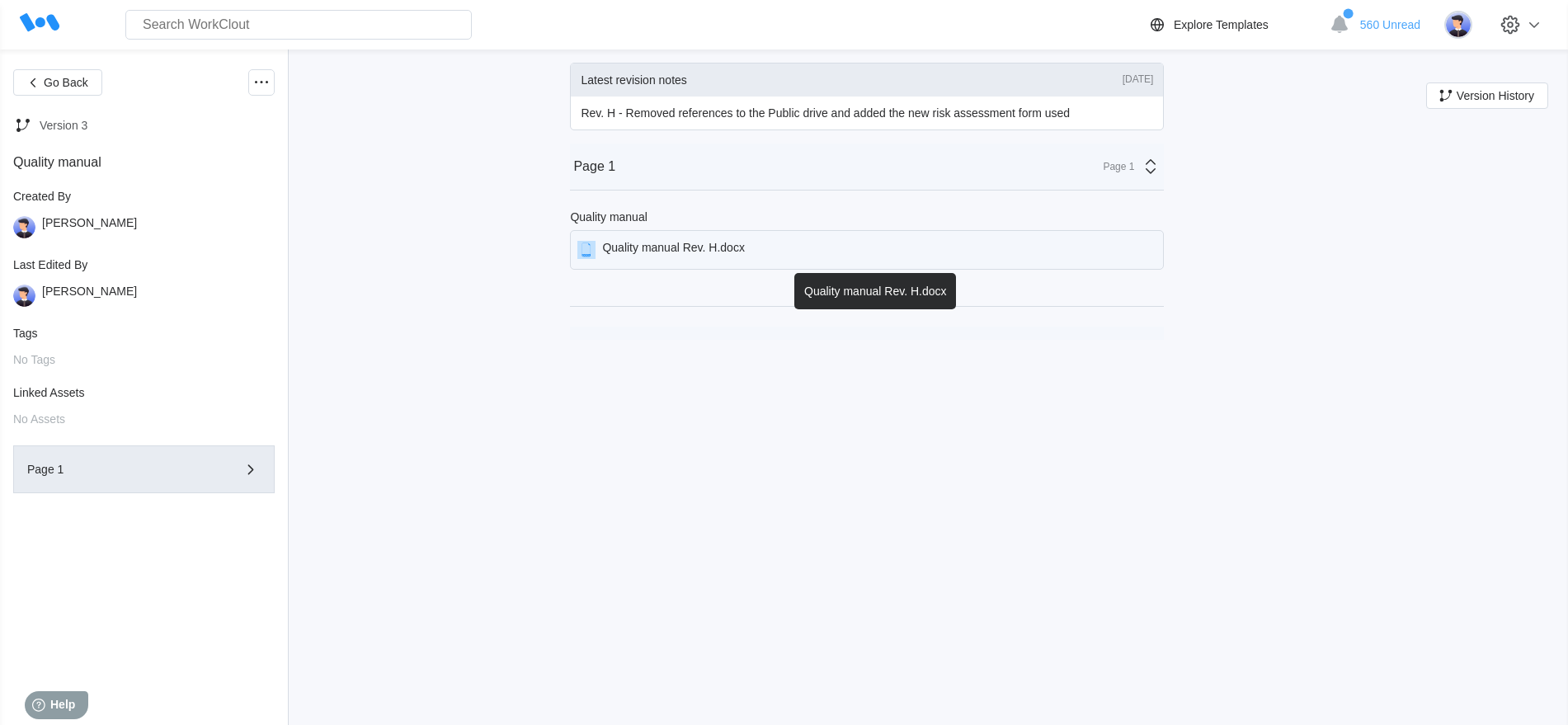 click on "Quality manual Rev. H.docx" at bounding box center (673, 250) 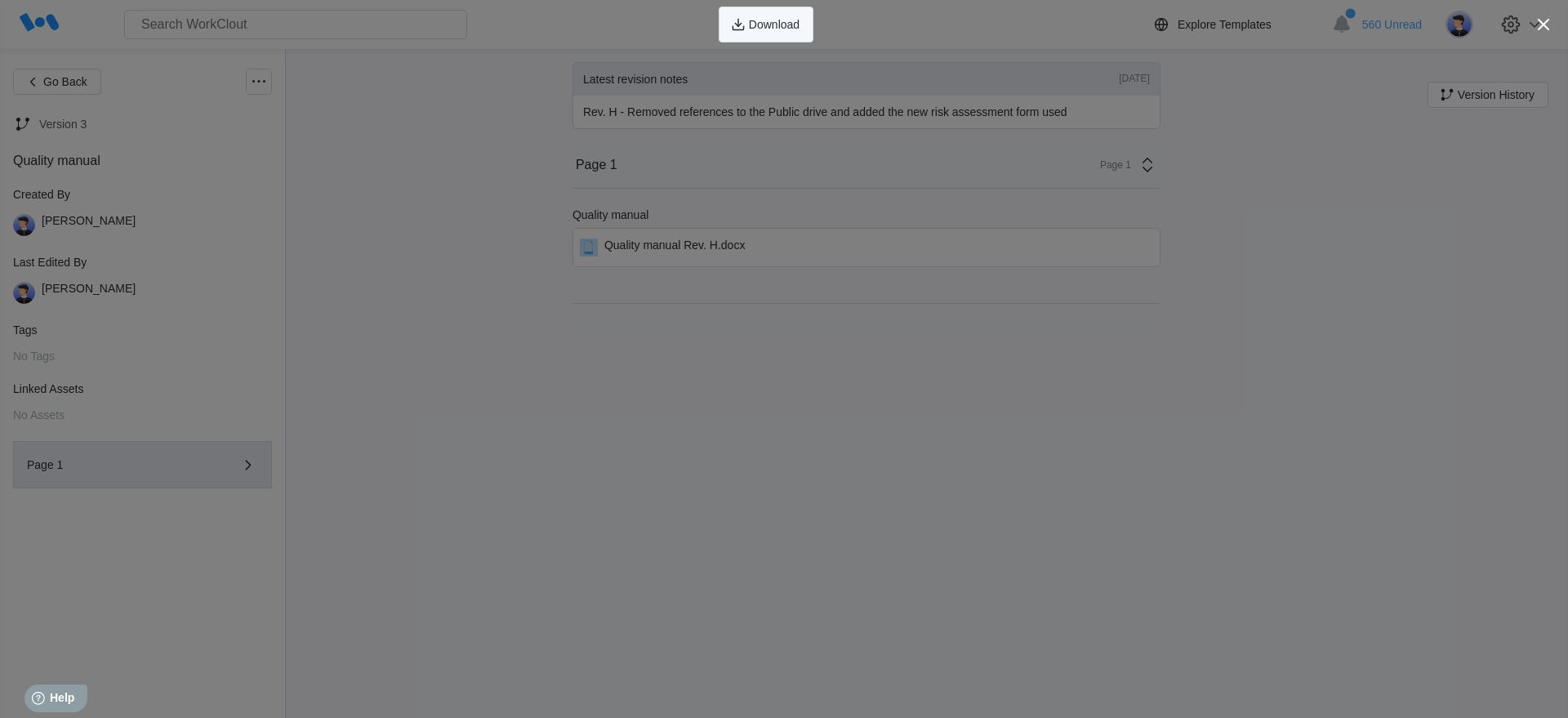 click on "Download" at bounding box center [774, 25] 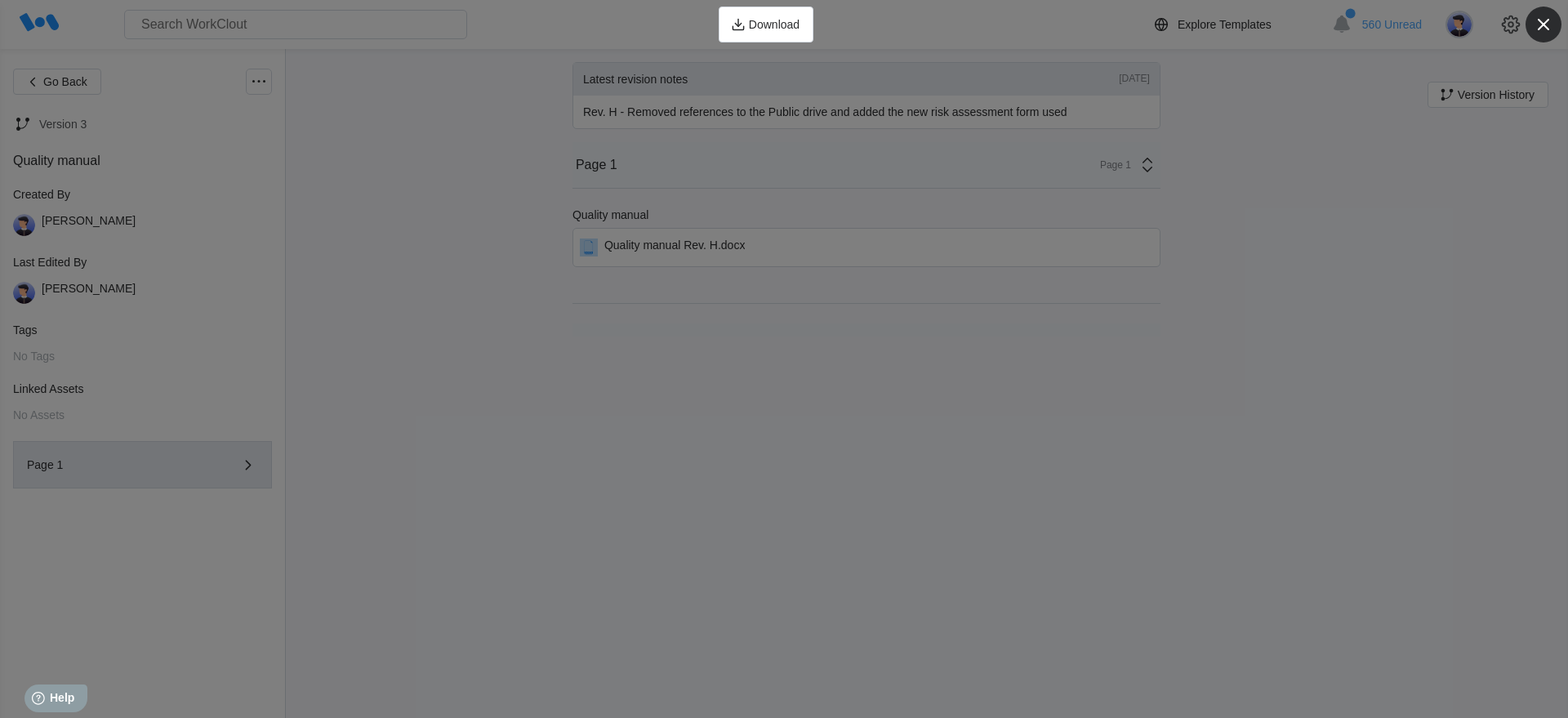 click 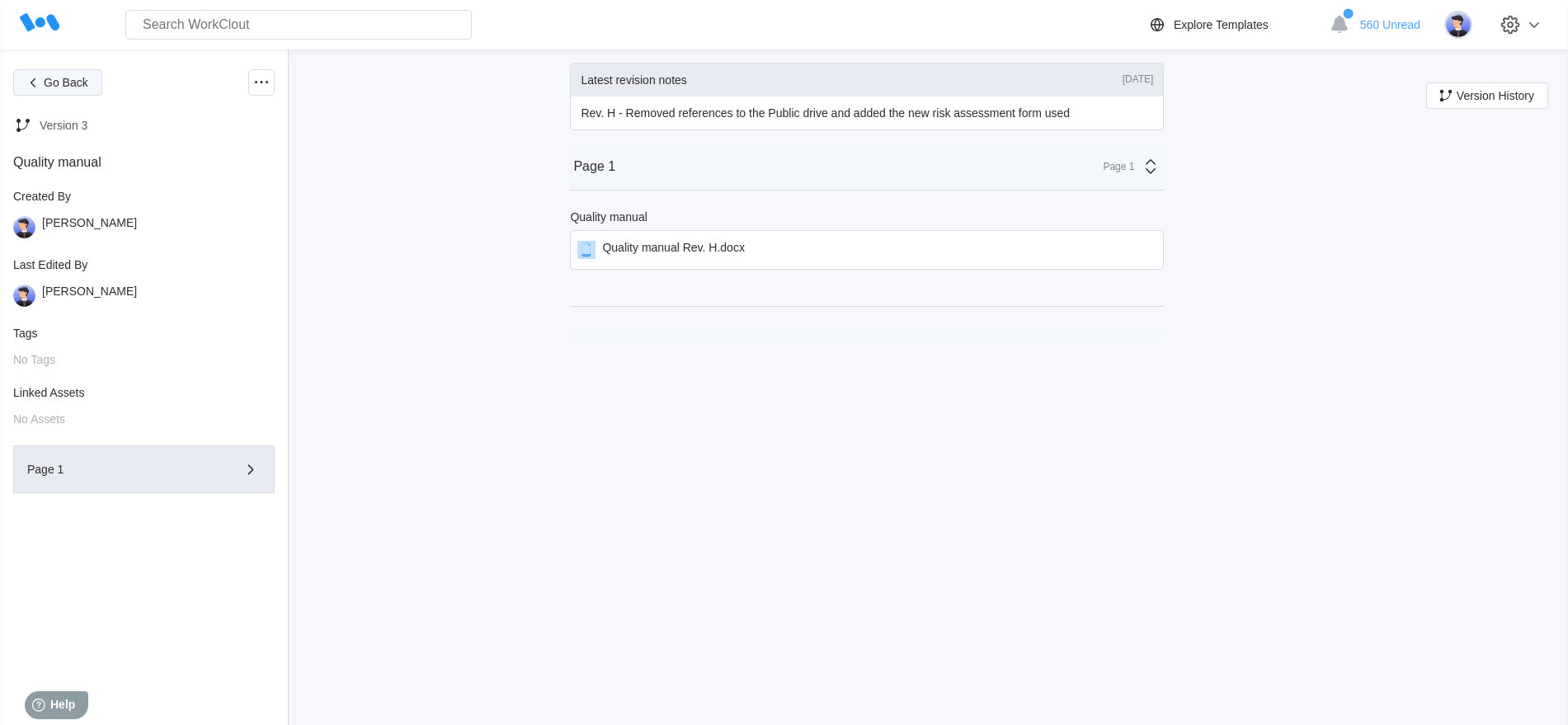 click on "Go Back" at bounding box center (58, 82) 